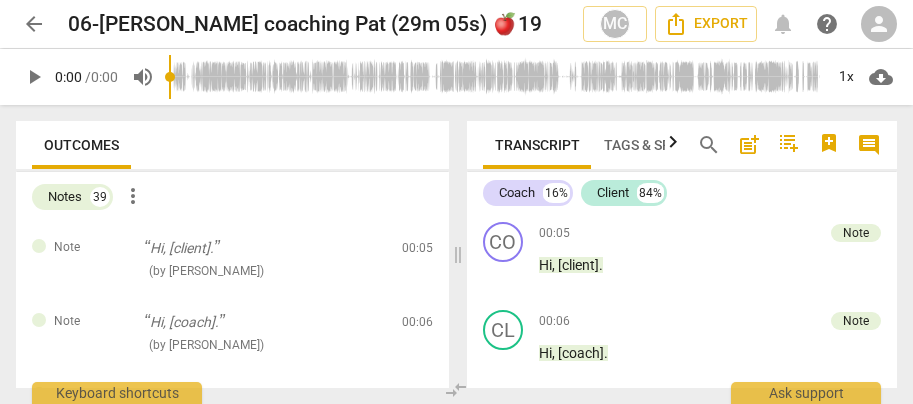 scroll, scrollTop: 0, scrollLeft: 0, axis: both 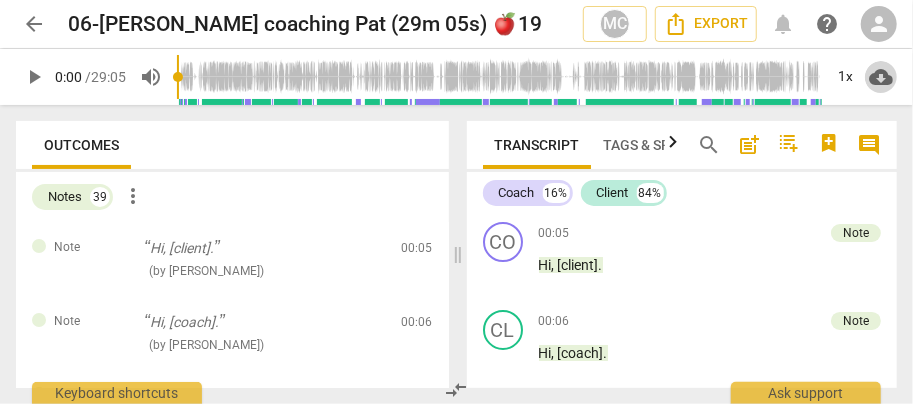 click on "cloud_download" at bounding box center [881, 77] 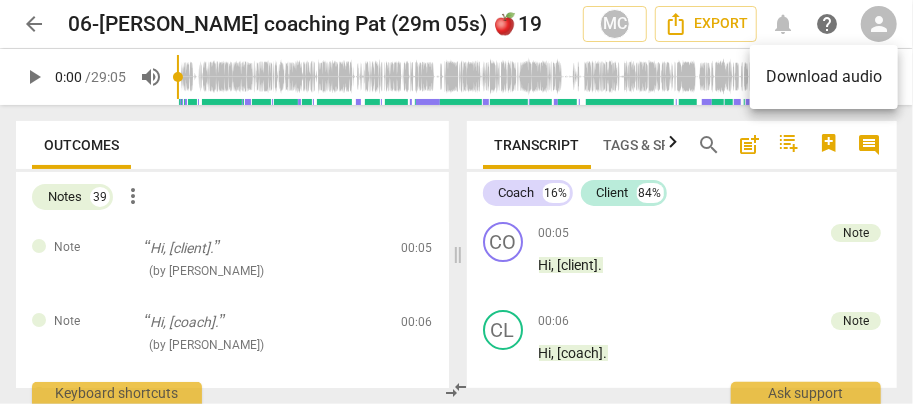 click on "Download audio" at bounding box center [824, 77] 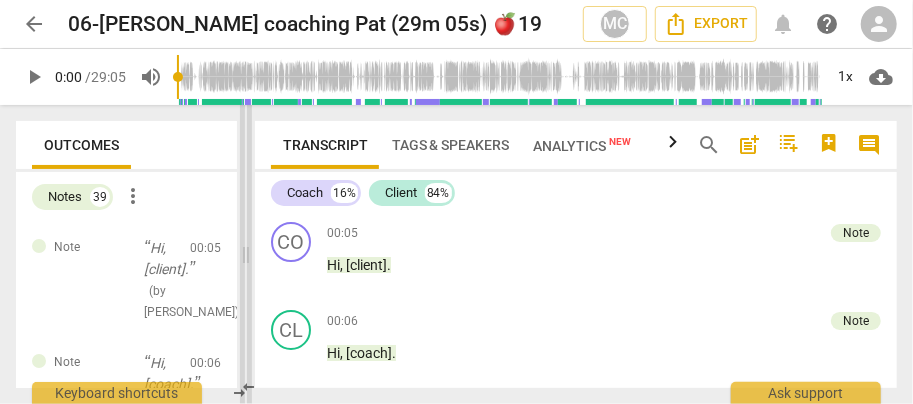 drag, startPoint x: 458, startPoint y: 256, endPoint x: 246, endPoint y: 276, distance: 212.9413 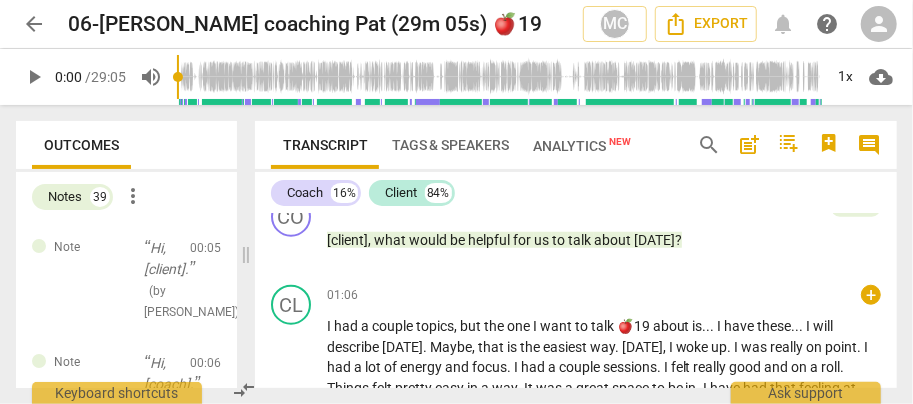 scroll, scrollTop: 800, scrollLeft: 0, axis: vertical 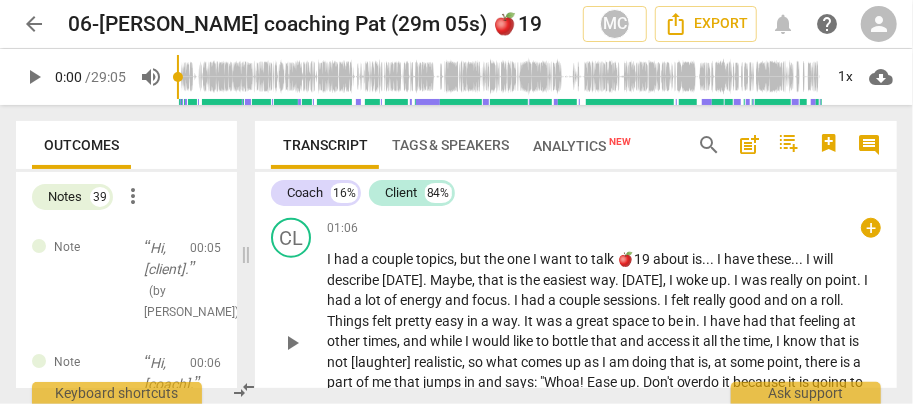 click on "I" at bounding box center (330, 259) 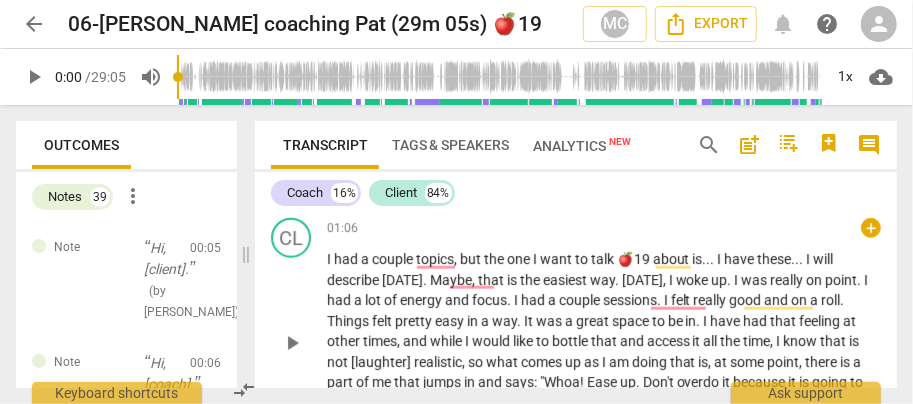 type 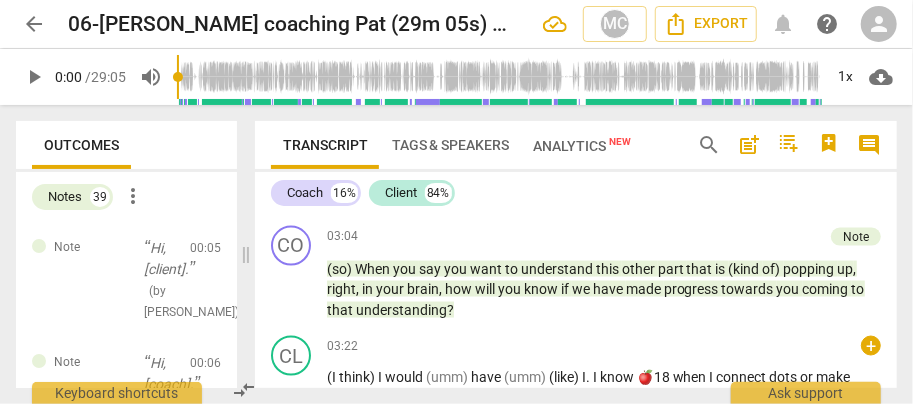 scroll, scrollTop: 1333, scrollLeft: 0, axis: vertical 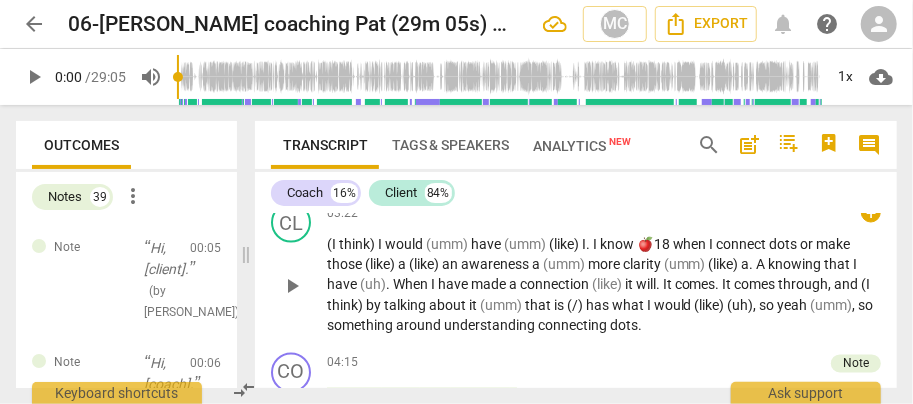 click on "play_arrow pause" at bounding box center (301, 287) 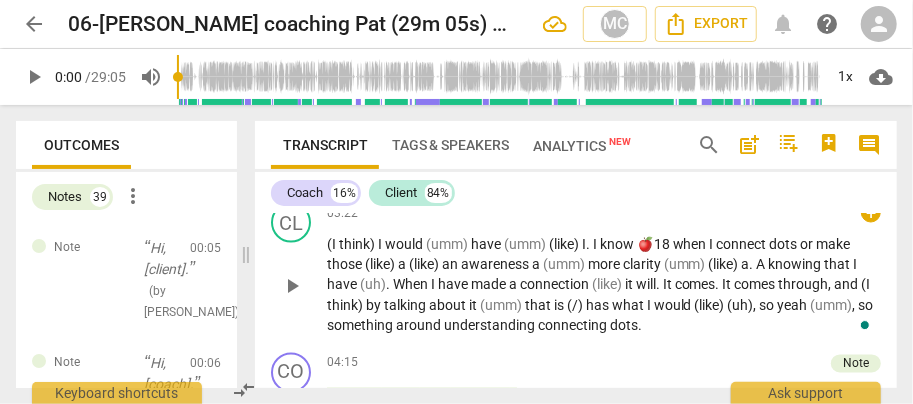 type 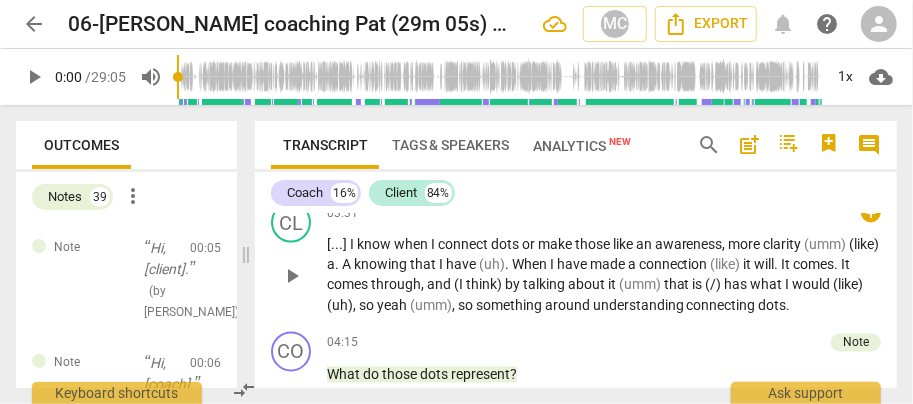 click on "make" at bounding box center (556, 244) 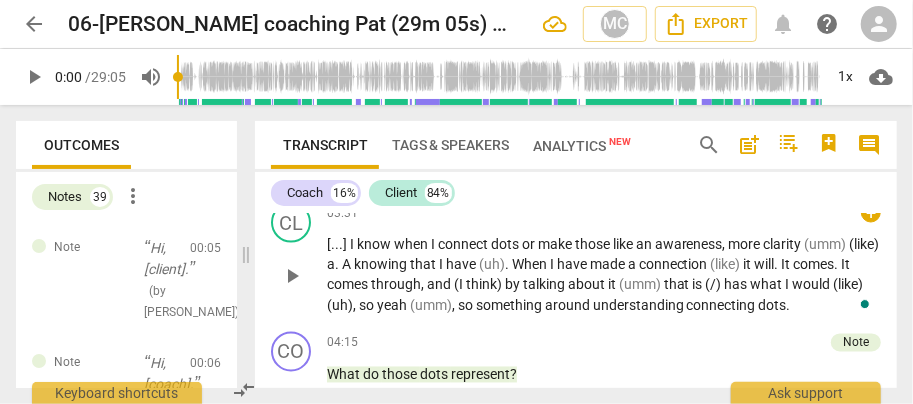 type 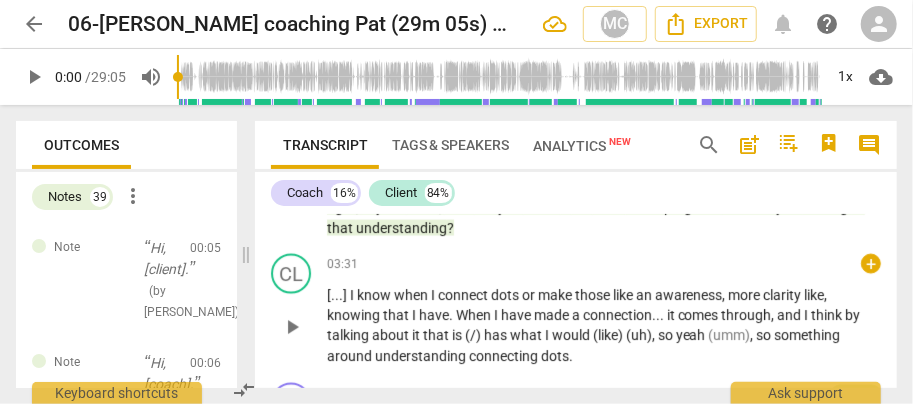 scroll, scrollTop: 1359, scrollLeft: 0, axis: vertical 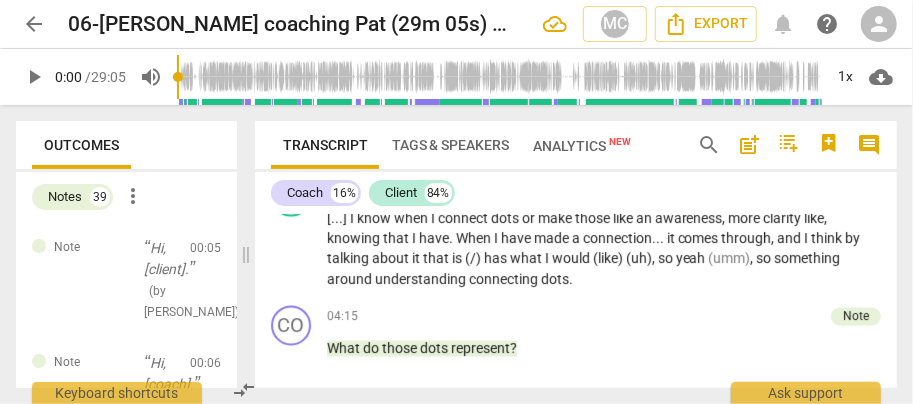 click on "comes" at bounding box center [700, 239] 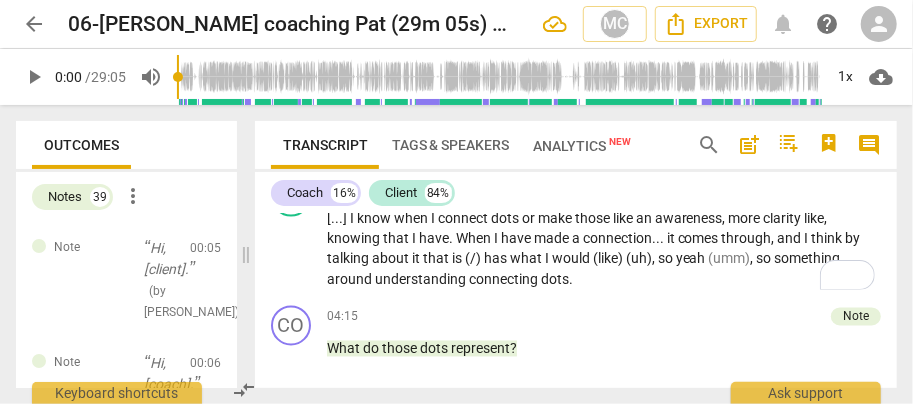 type 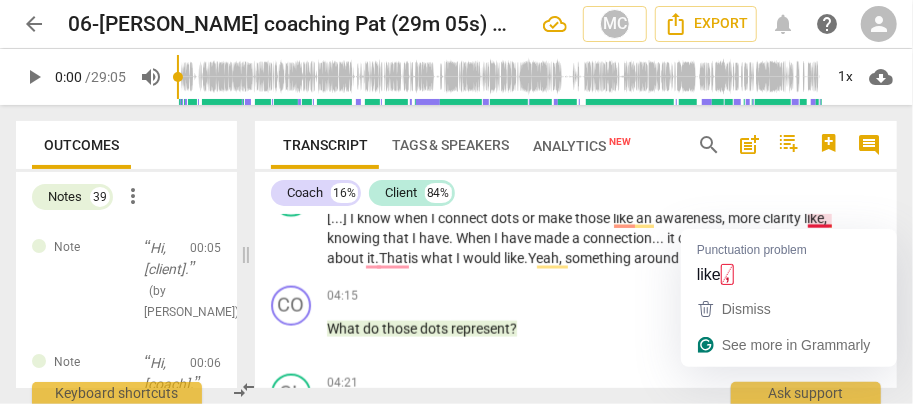 click on "like" at bounding box center (815, 218) 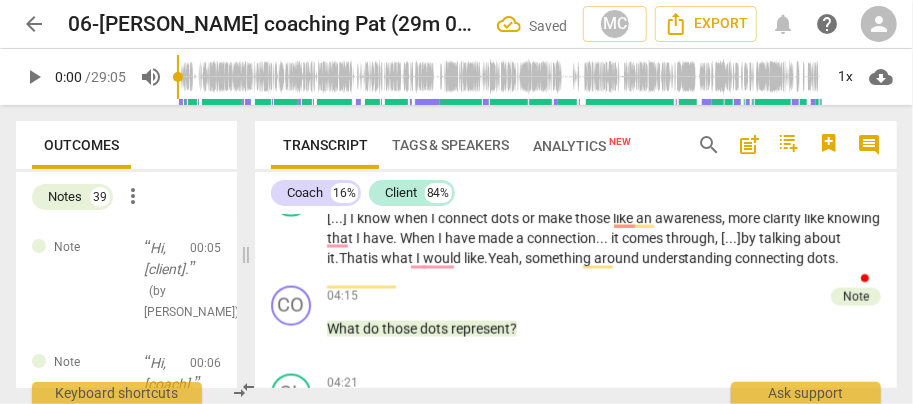 click on "those" at bounding box center [594, 218] 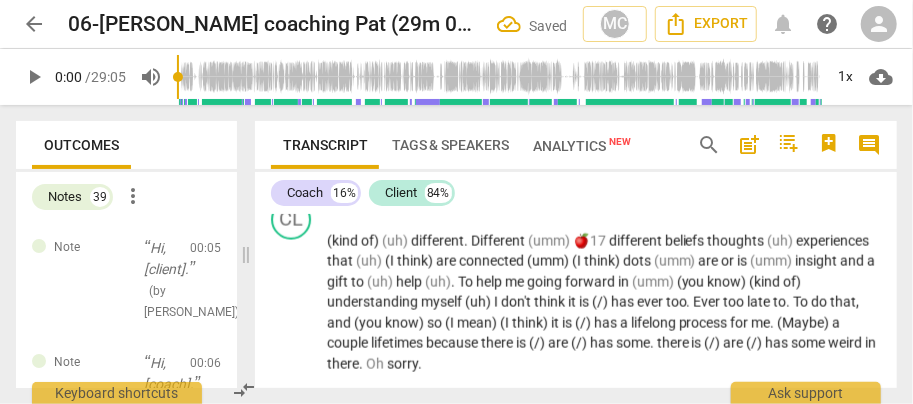 scroll, scrollTop: 1554, scrollLeft: 0, axis: vertical 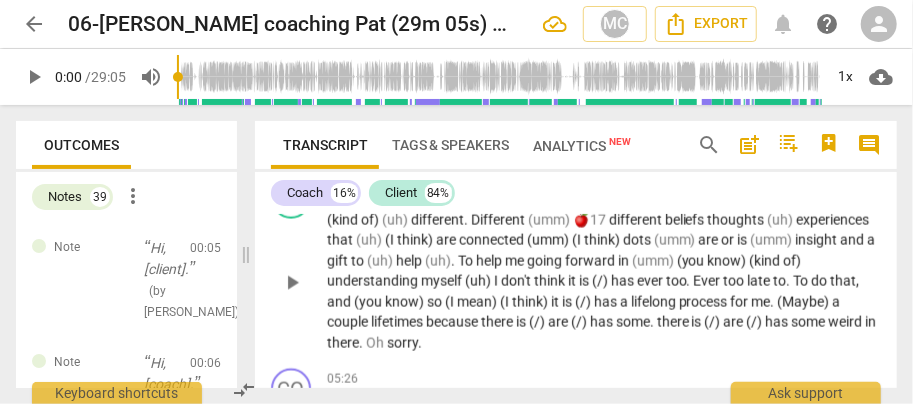 click on "(kind" at bounding box center [344, 220] 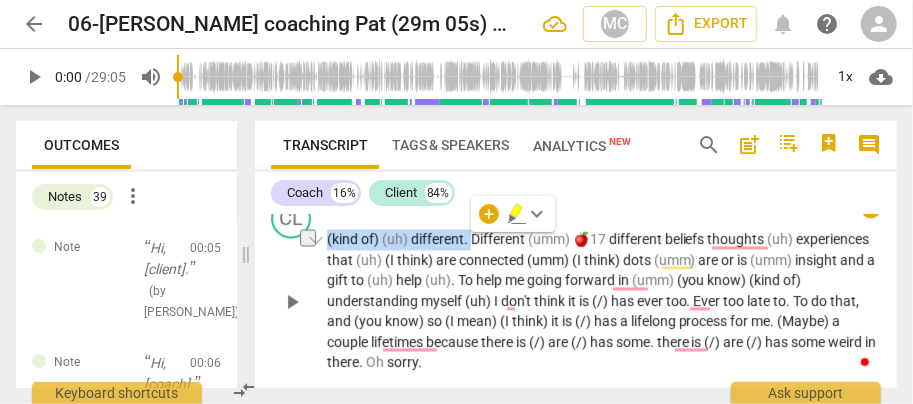 type 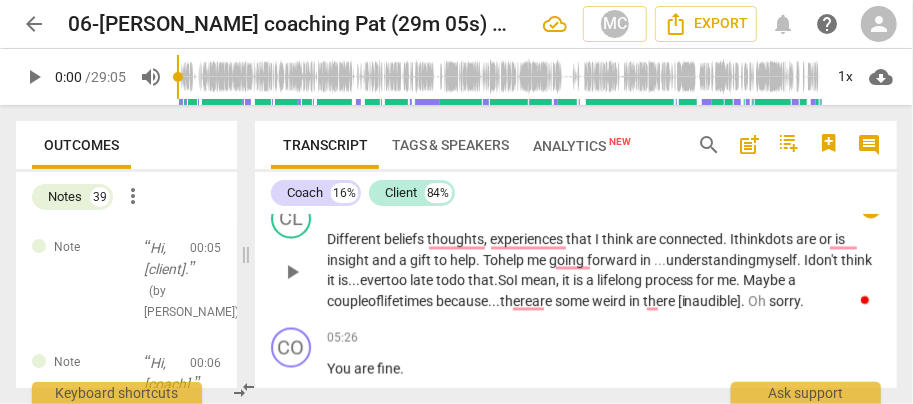 click on "beliefs" at bounding box center (405, 240) 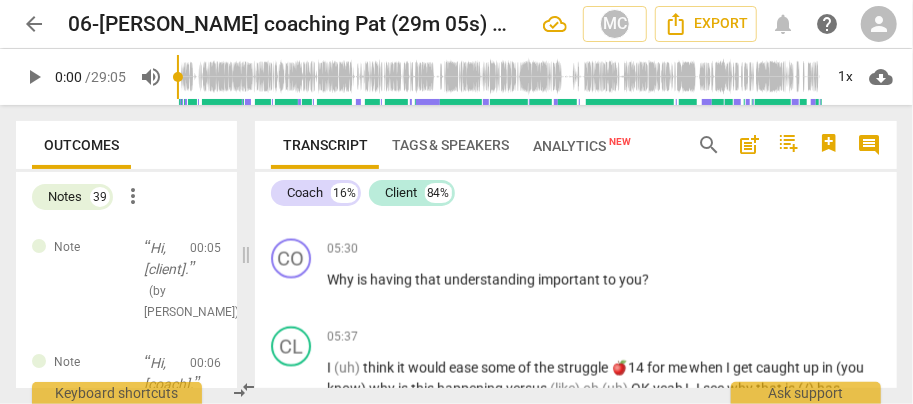 scroll, scrollTop: 1887, scrollLeft: 0, axis: vertical 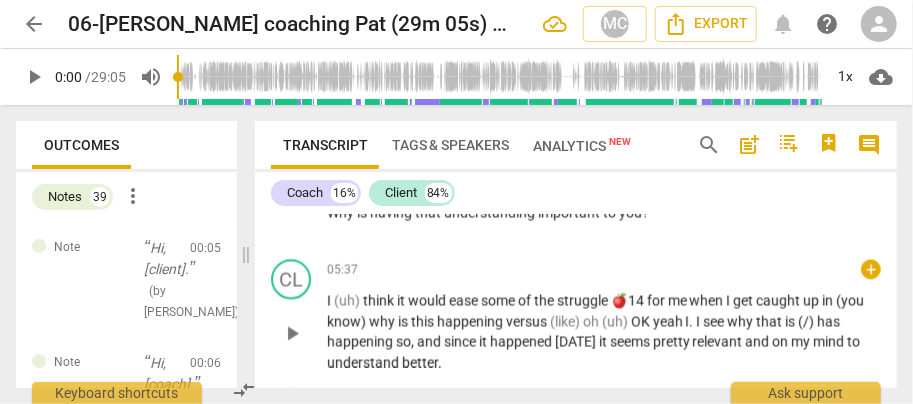 click on "I" at bounding box center (330, 300) 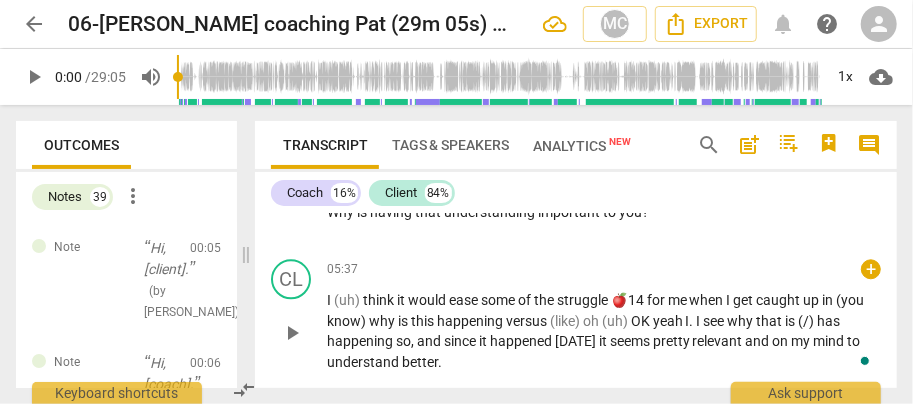 type 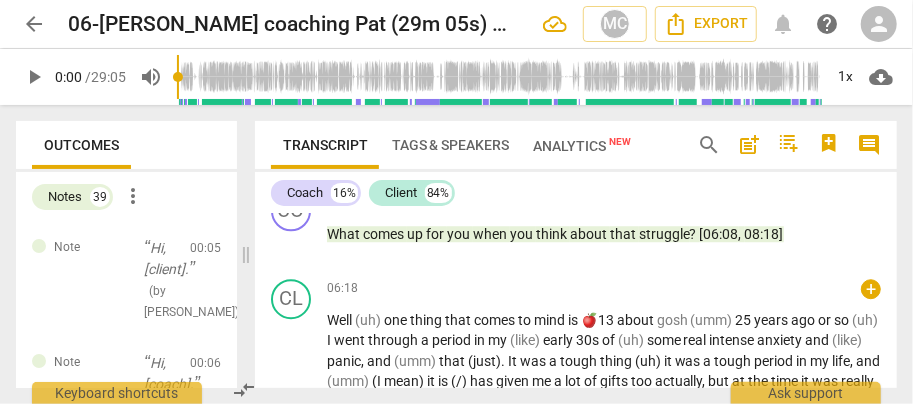 scroll, scrollTop: 2087, scrollLeft: 0, axis: vertical 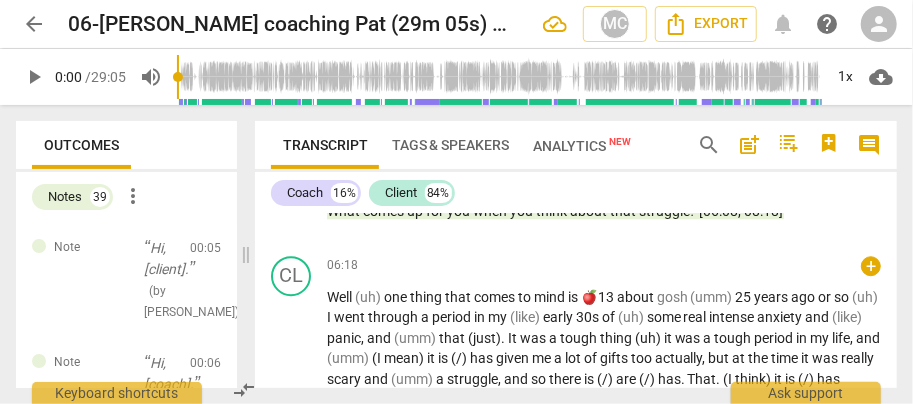 click on "Well" at bounding box center (341, 297) 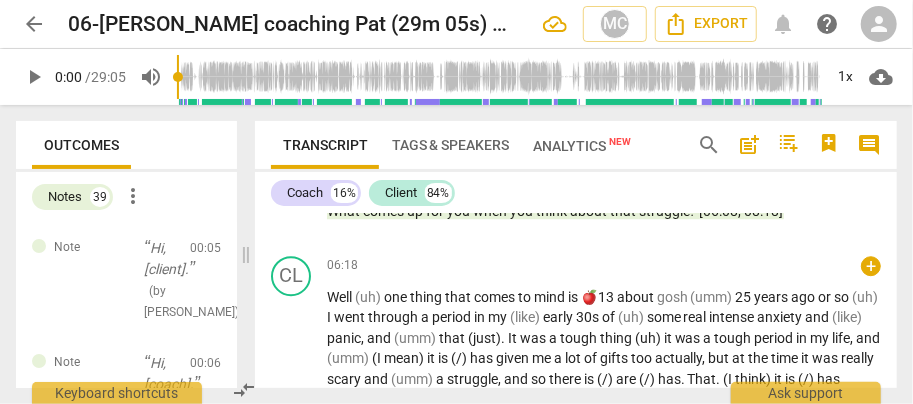 type 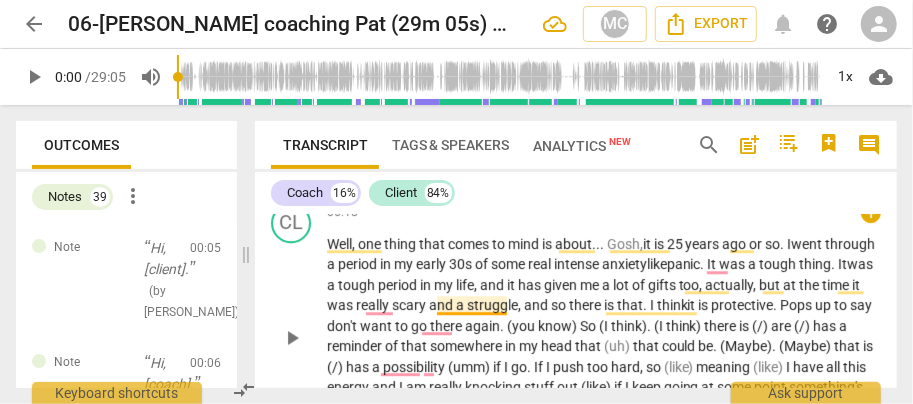 scroll, scrollTop: 2154, scrollLeft: 0, axis: vertical 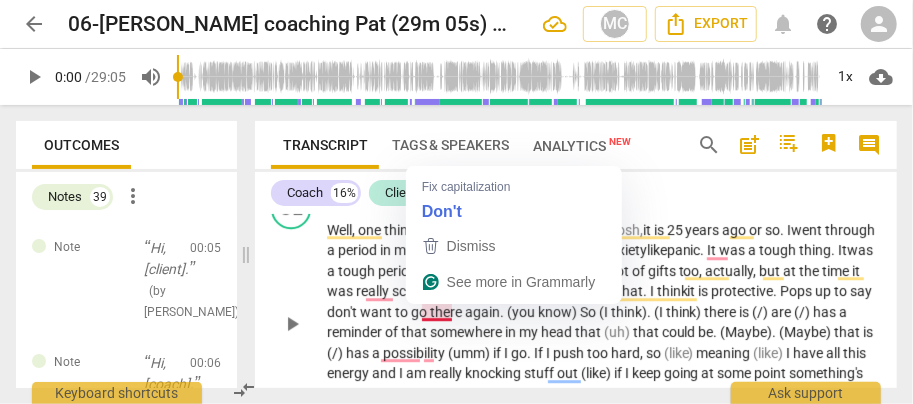 click on "don't" at bounding box center (343, 312) 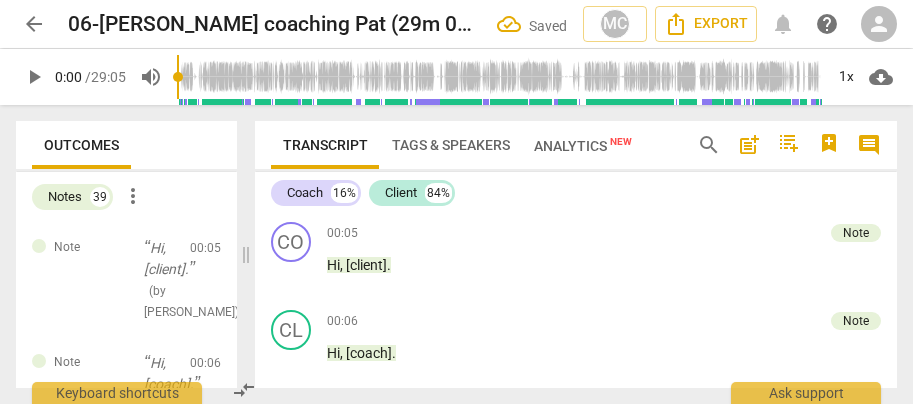scroll, scrollTop: 0, scrollLeft: 0, axis: both 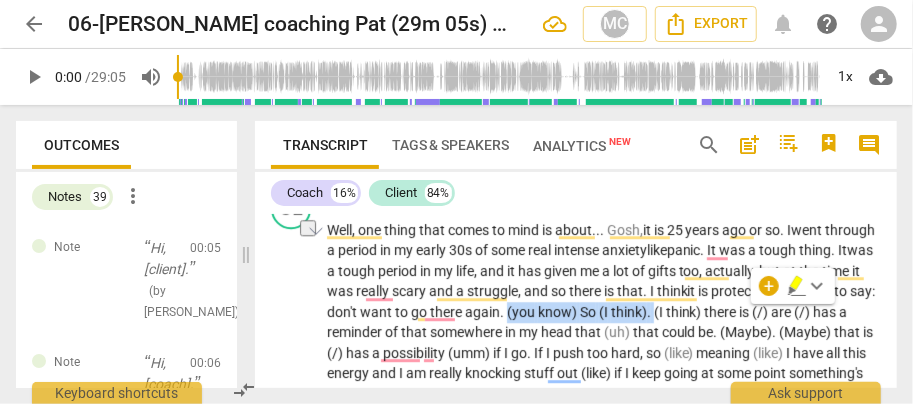 type 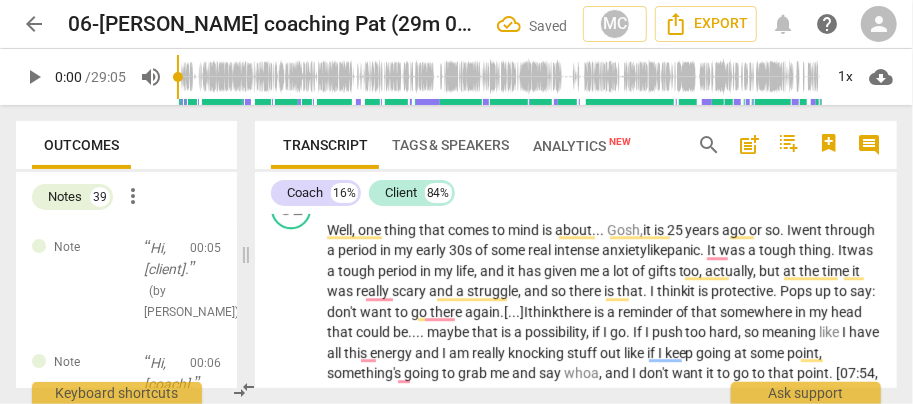scroll, scrollTop: 2168, scrollLeft: 0, axis: vertical 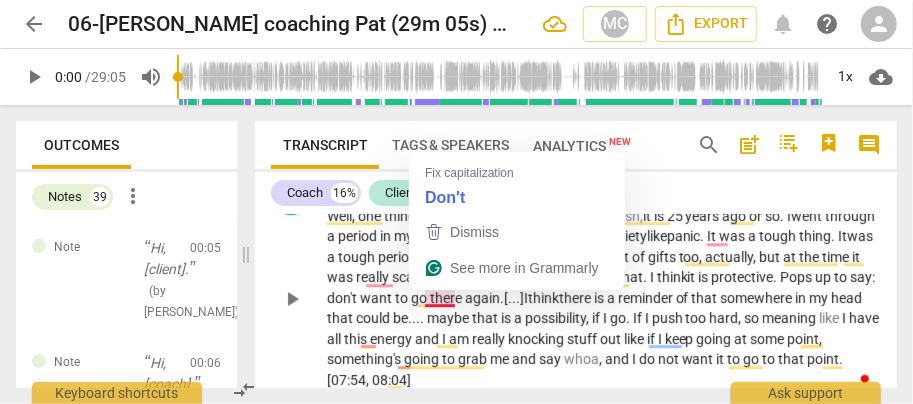 click on "don't" at bounding box center [343, 298] 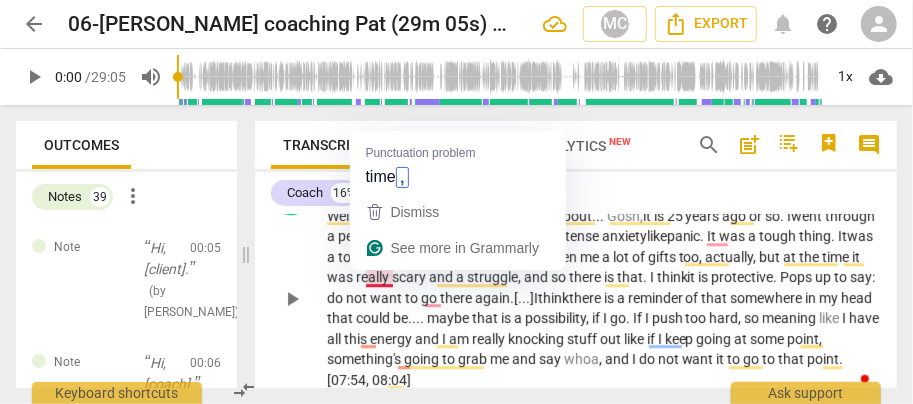 click on "time" at bounding box center (838, 257) 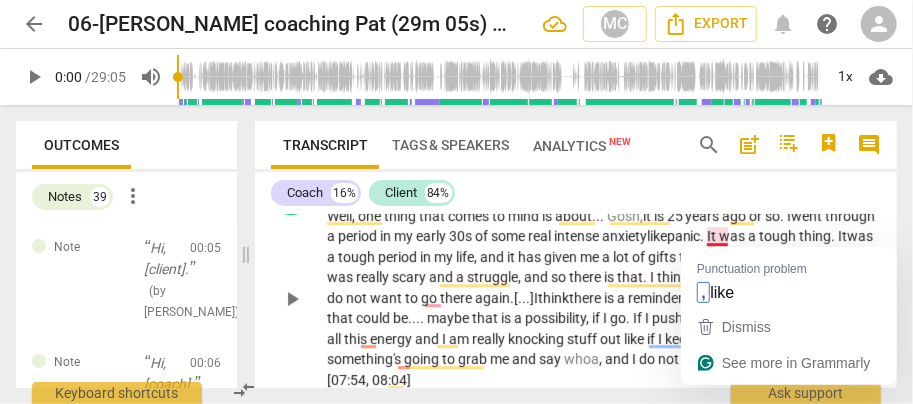 click on "anxiety  like" at bounding box center (634, 236) 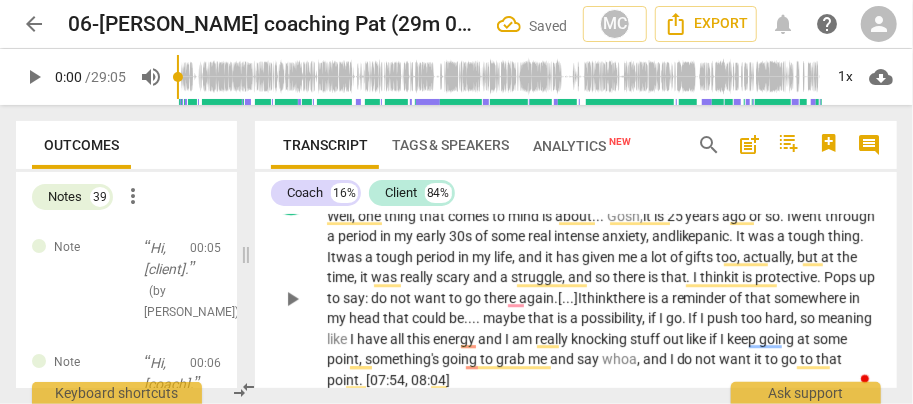 click on "head" at bounding box center (366, 318) 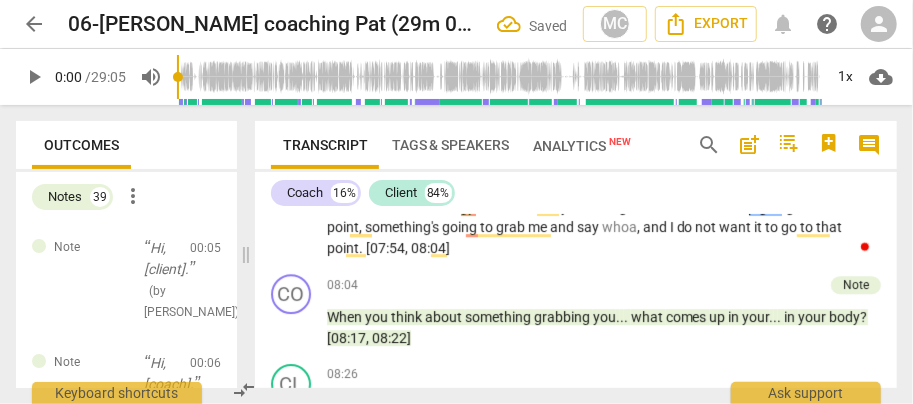 scroll, scrollTop: 2301, scrollLeft: 0, axis: vertical 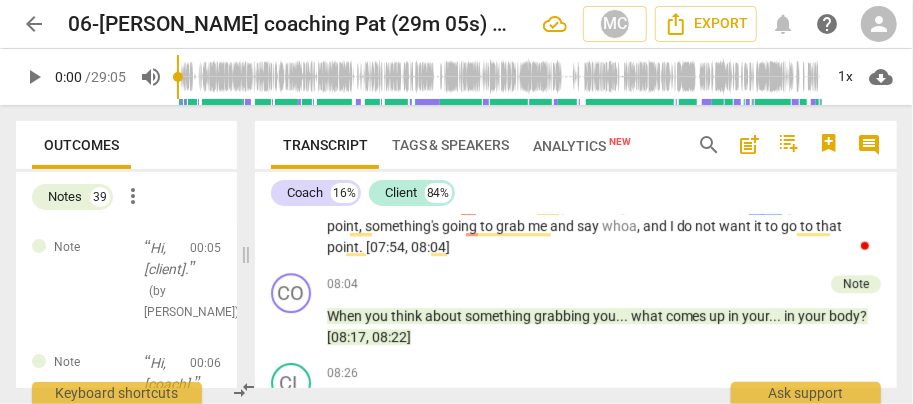 click on "going" at bounding box center (779, 206) 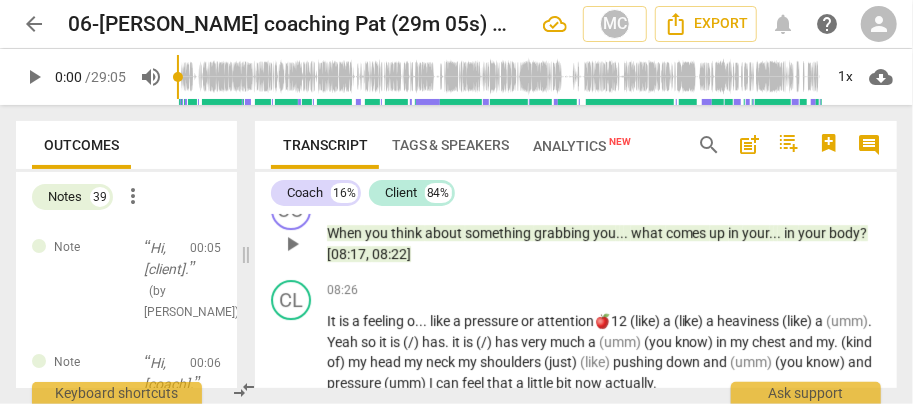 scroll, scrollTop: 2434, scrollLeft: 0, axis: vertical 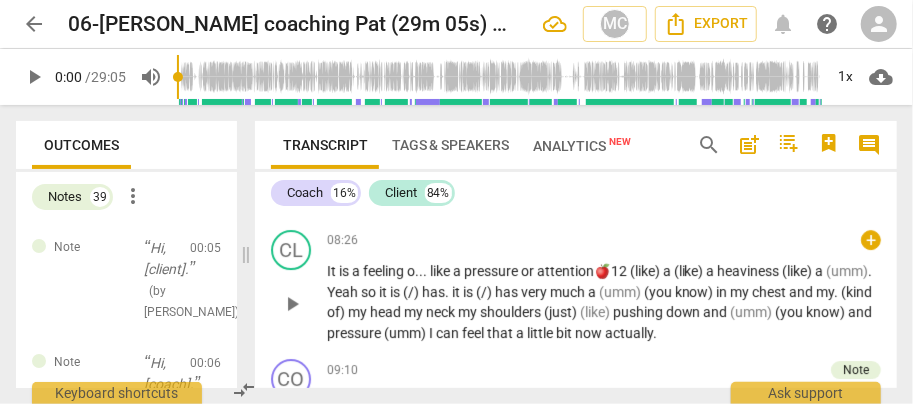 click on "It" at bounding box center [333, 271] 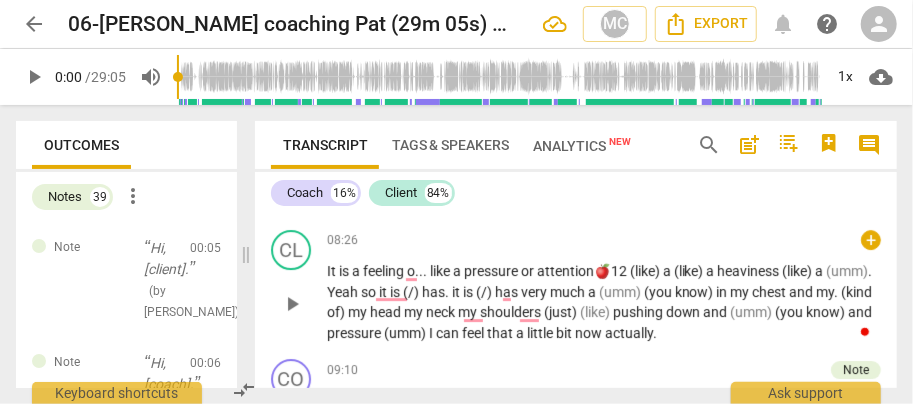 type 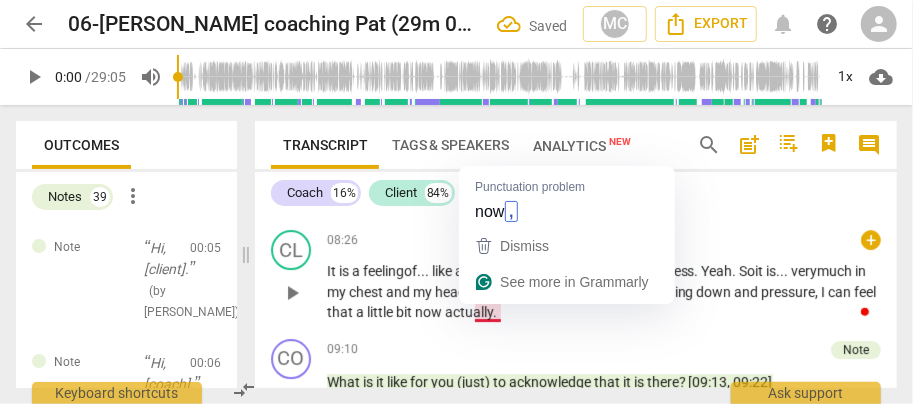 click on "now" at bounding box center [430, 312] 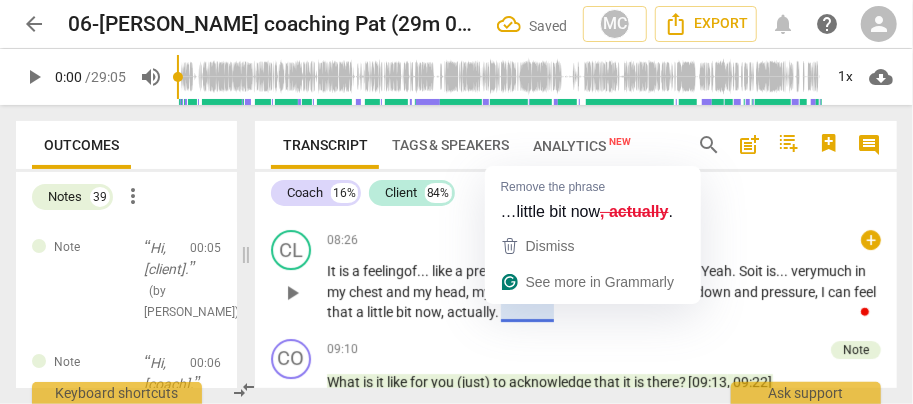 click on "now," at bounding box center (431, 312) 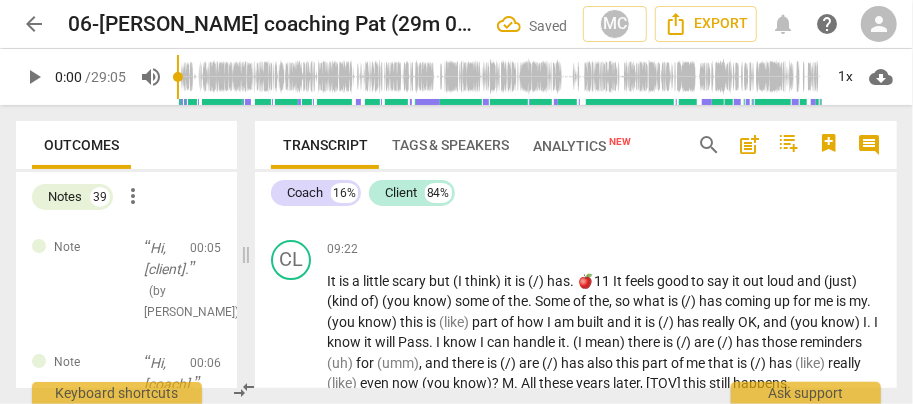 scroll, scrollTop: 2634, scrollLeft: 0, axis: vertical 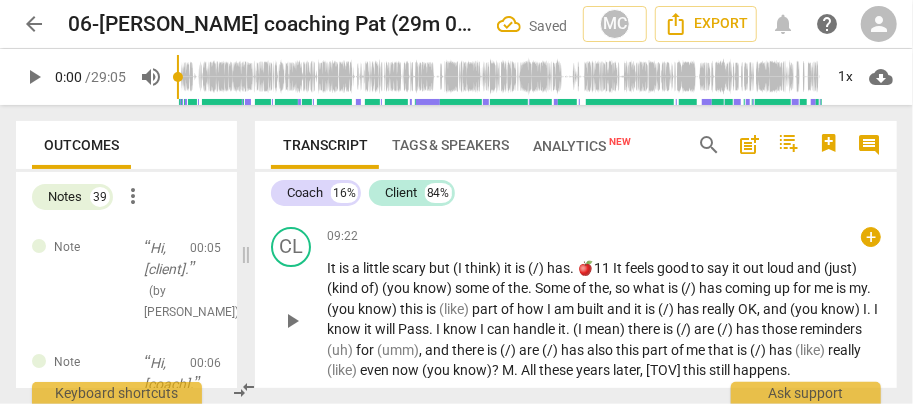 click on "a" at bounding box center (357, 268) 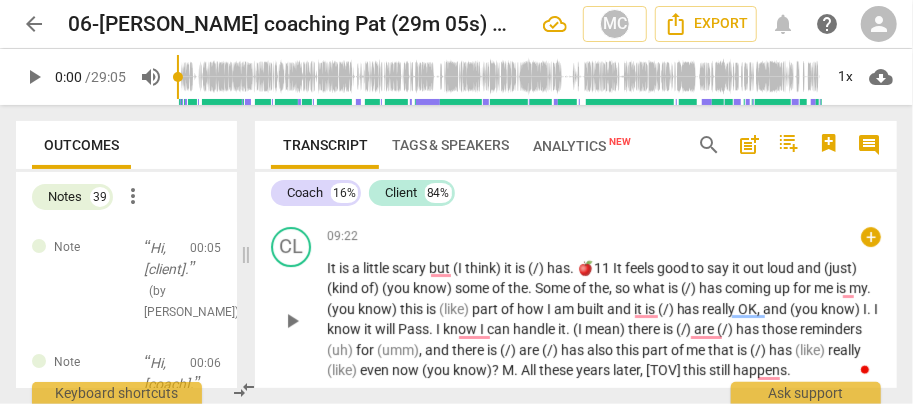 type 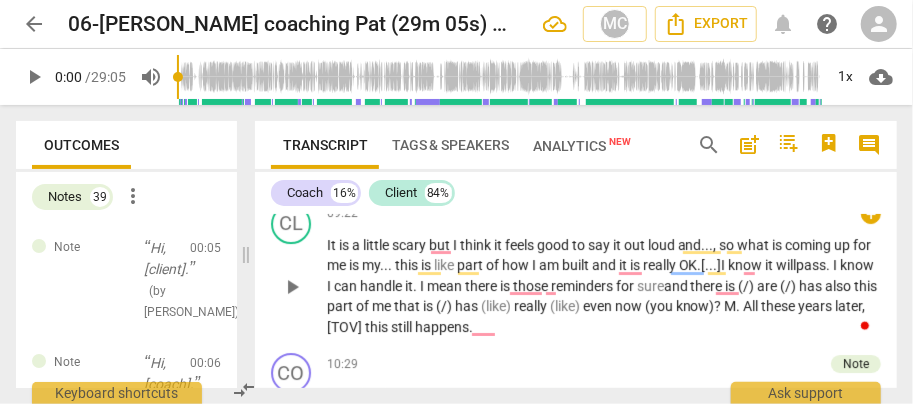 scroll, scrollTop: 2634, scrollLeft: 0, axis: vertical 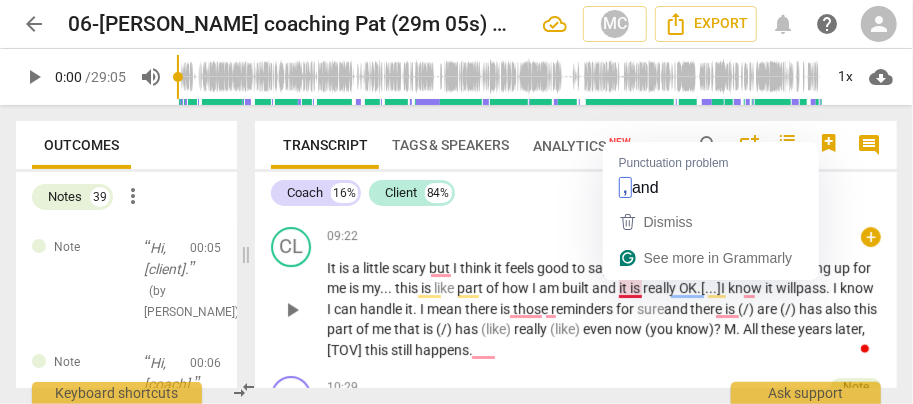 click on "built" at bounding box center [577, 288] 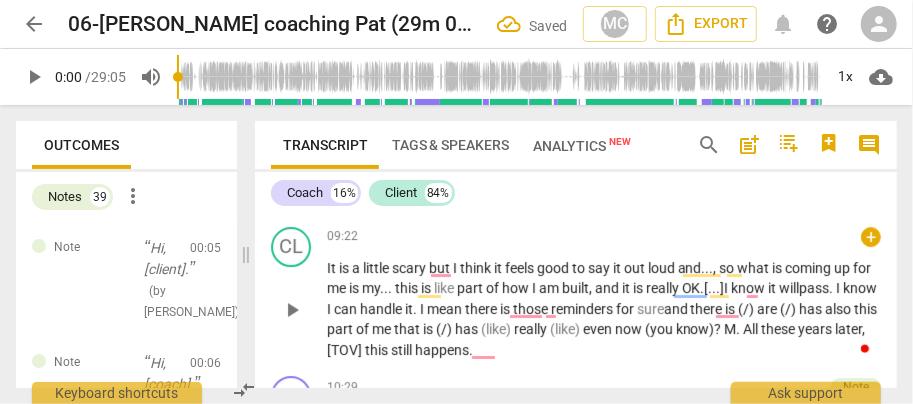 click on "sure" at bounding box center [650, 309] 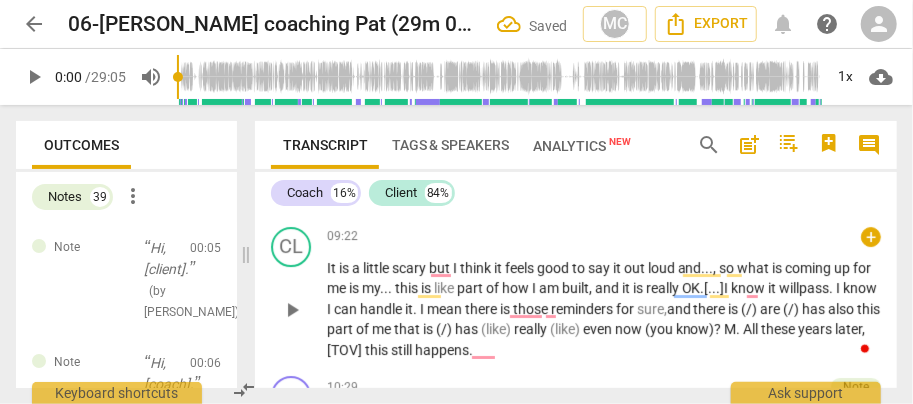 click on "mean" at bounding box center [446, 309] 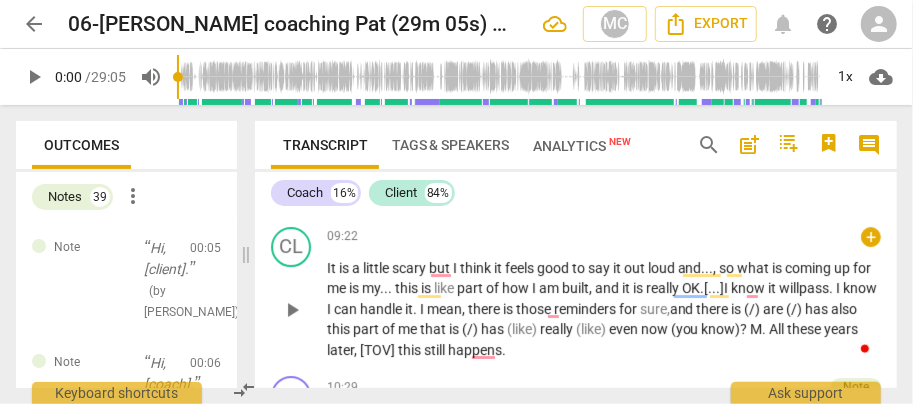 click on "scary" at bounding box center (410, 268) 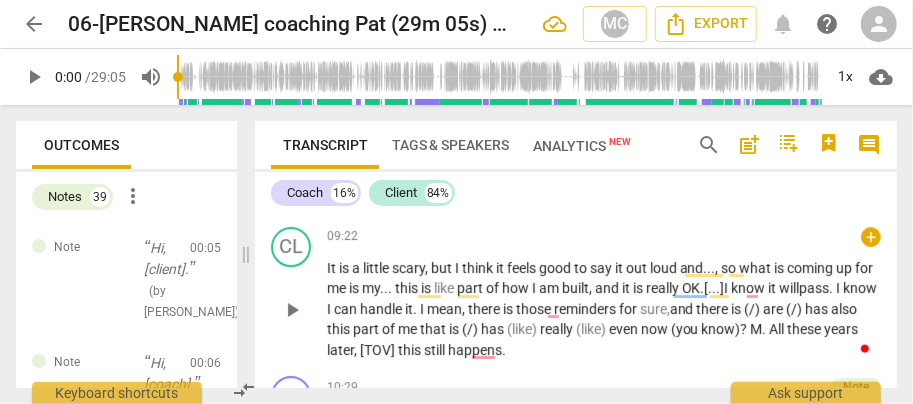 click on "is" at bounding box center (738, 309) 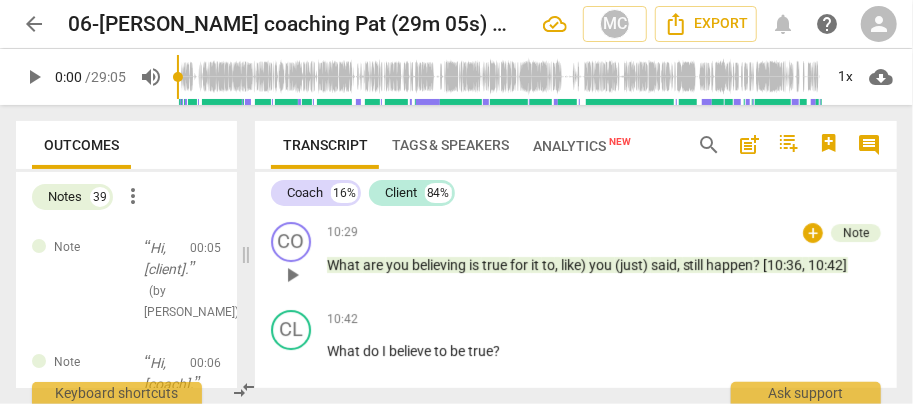 scroll, scrollTop: 2701, scrollLeft: 0, axis: vertical 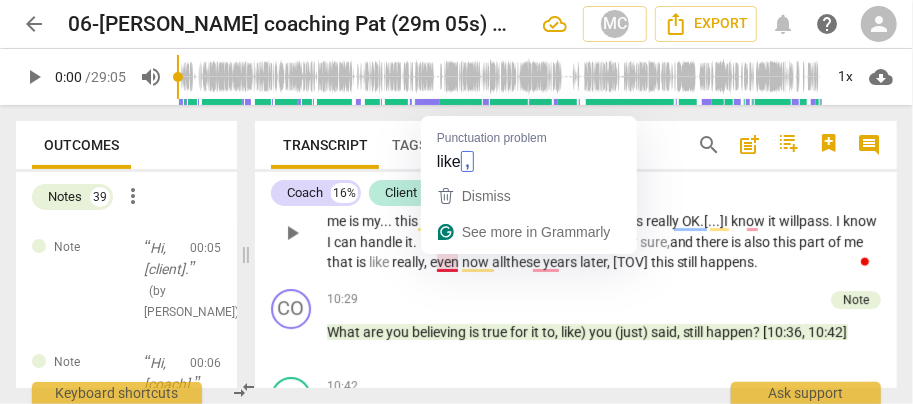 click on "like" at bounding box center (380, 262) 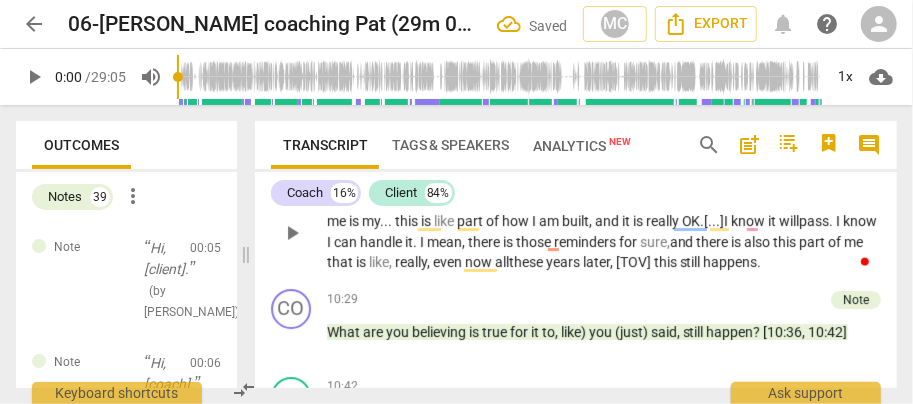 click on "there" at bounding box center (485, 242) 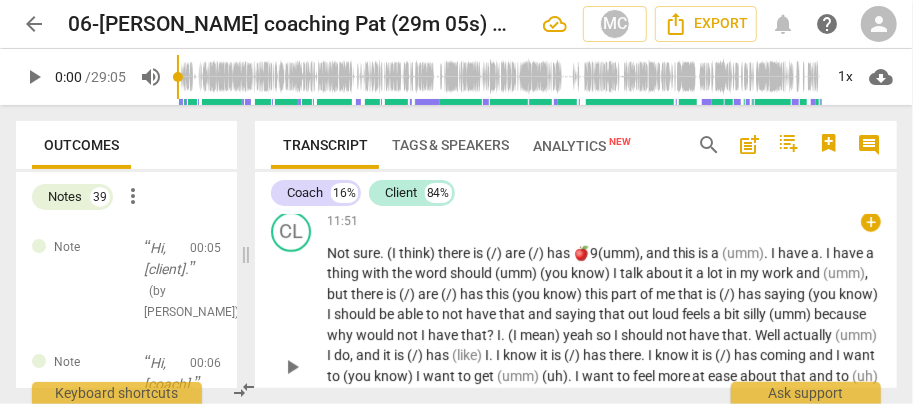 scroll, scrollTop: 3168, scrollLeft: 0, axis: vertical 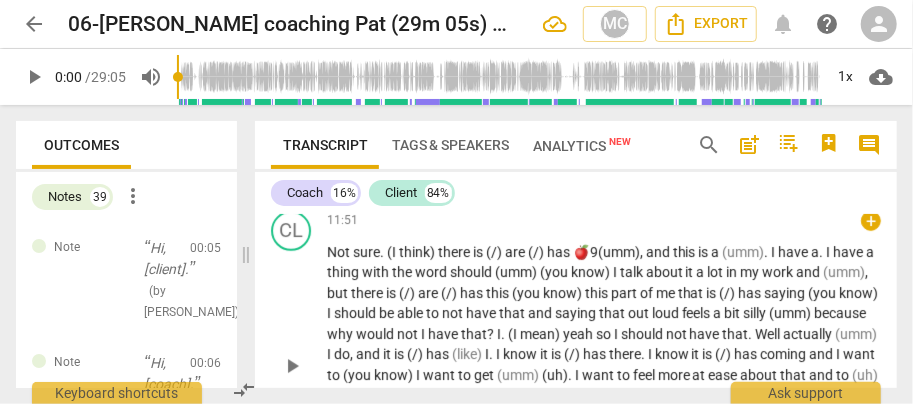 click on "Not" at bounding box center [340, 252] 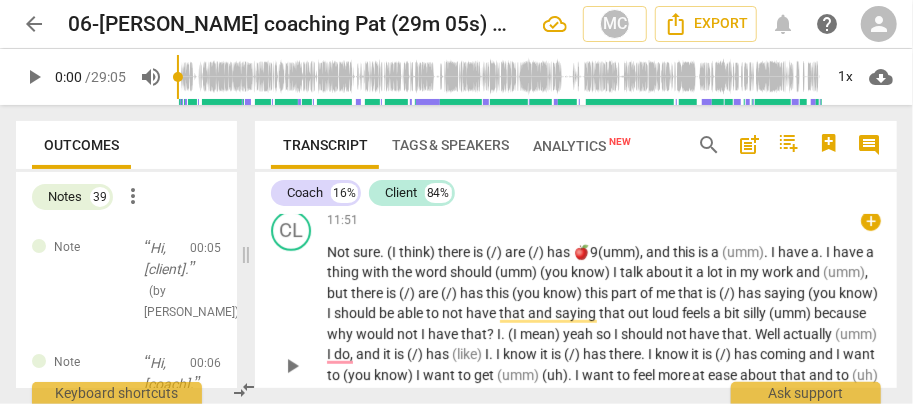 type 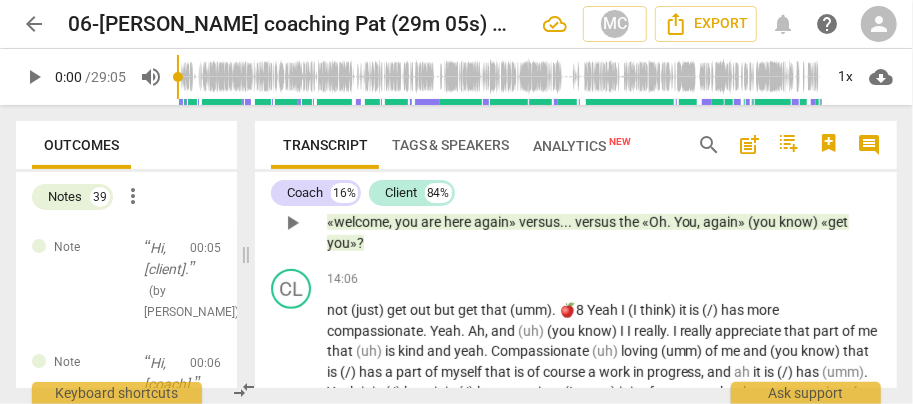 scroll, scrollTop: 3434, scrollLeft: 0, axis: vertical 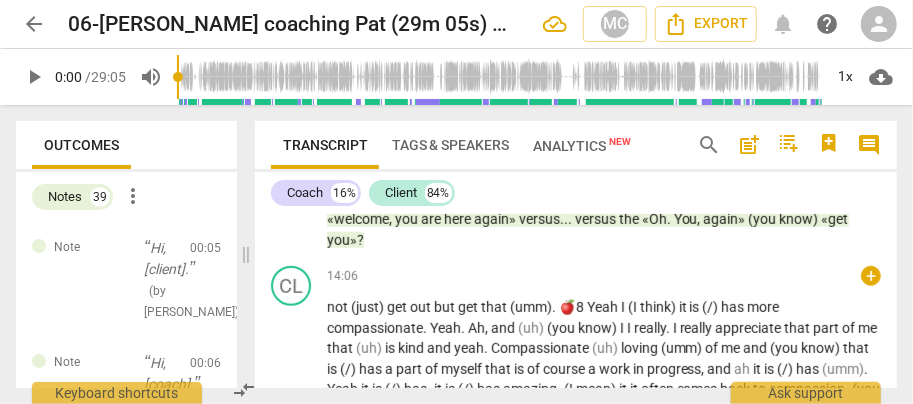 click on "not" at bounding box center (339, 307) 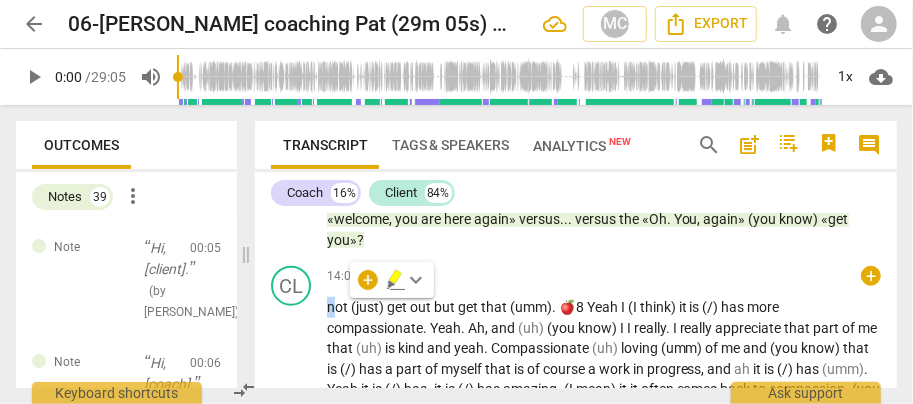 type 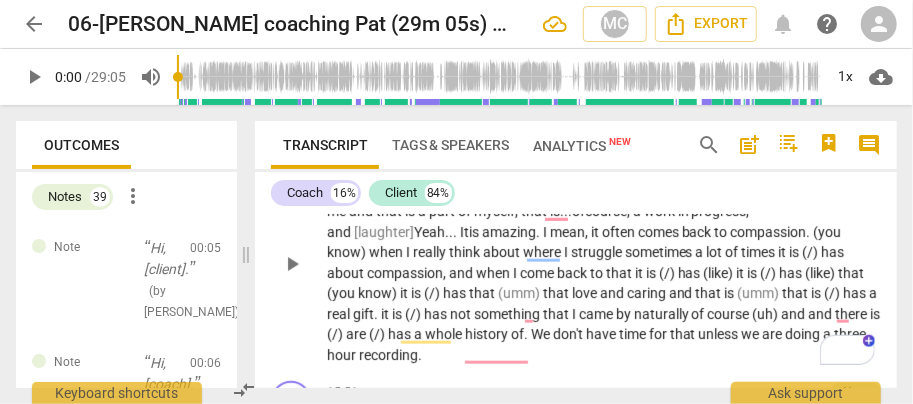 scroll, scrollTop: 3576, scrollLeft: 0, axis: vertical 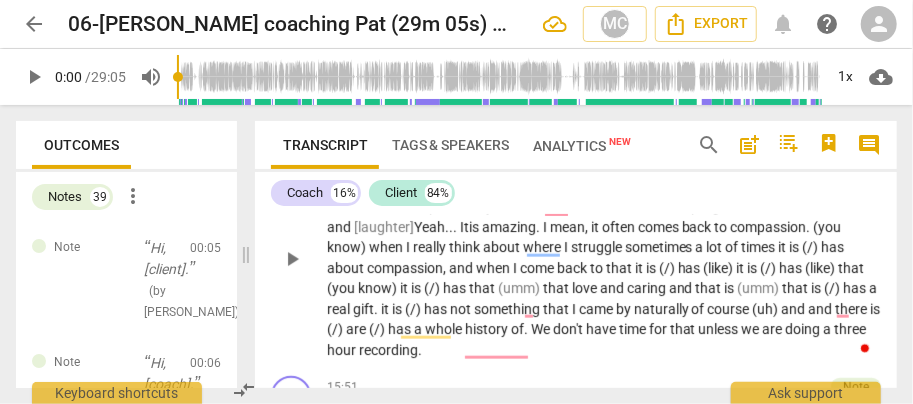 click on "compassion" at bounding box center [769, 227] 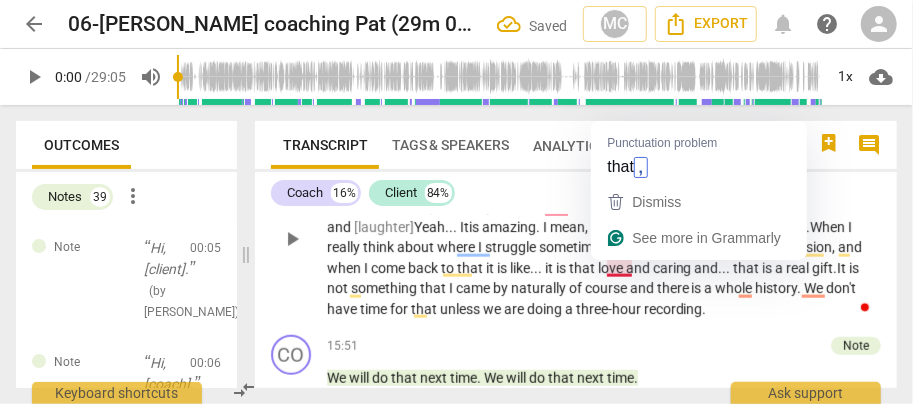 click on "that" at bounding box center (471, 268) 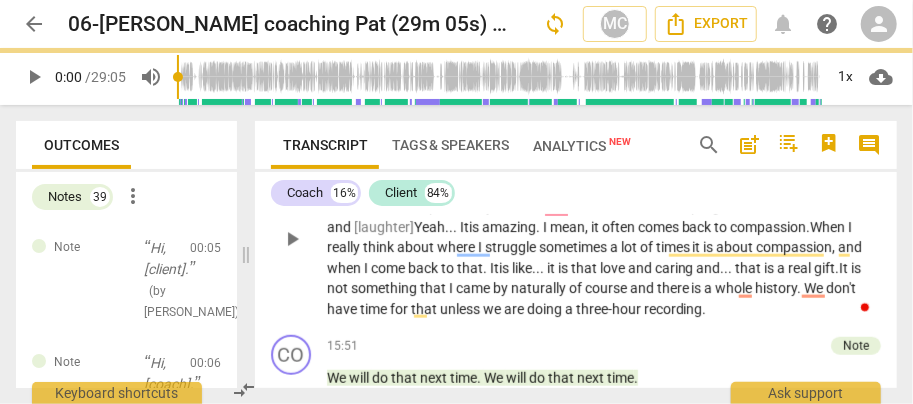 click on "naturally" at bounding box center (540, 288) 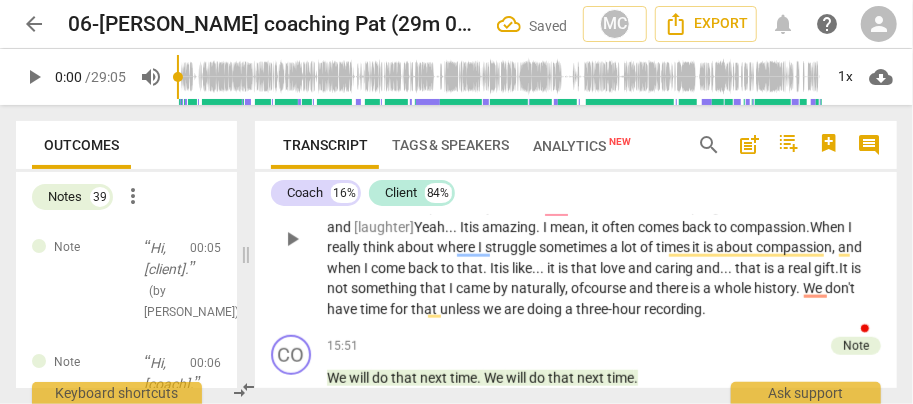 click on "course" at bounding box center [606, 288] 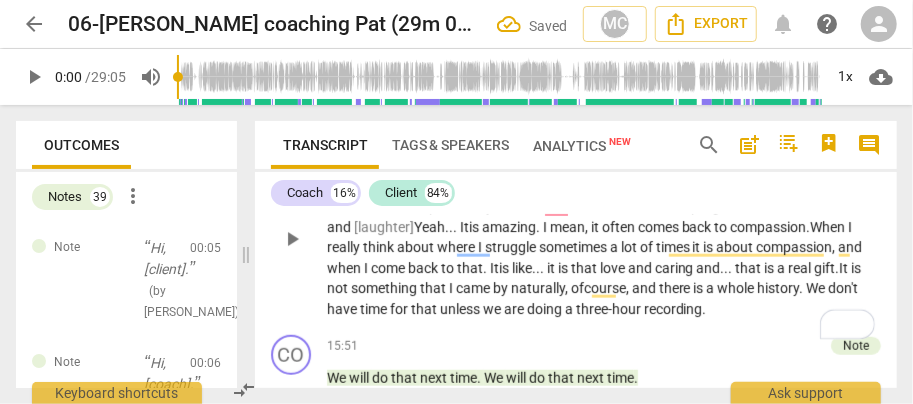scroll, scrollTop: 3510, scrollLeft: 0, axis: vertical 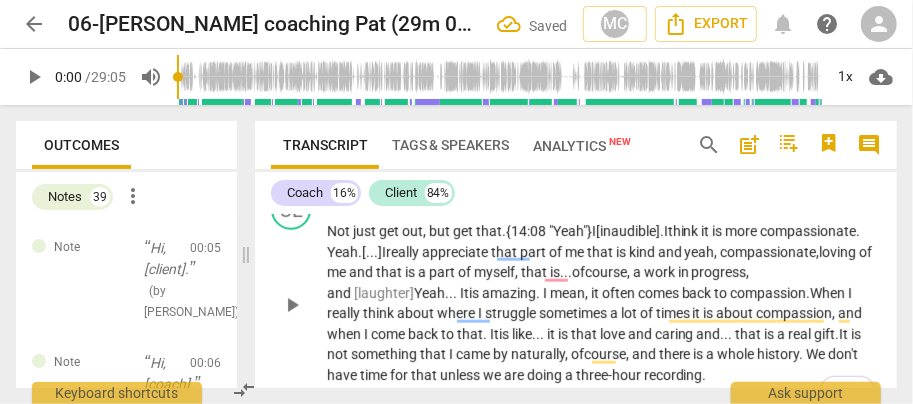 click on "me" at bounding box center (338, 272) 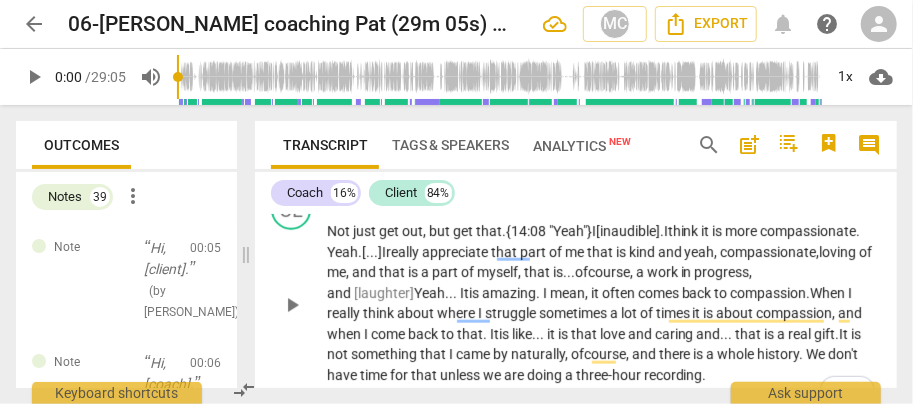 scroll, scrollTop: 3576, scrollLeft: 0, axis: vertical 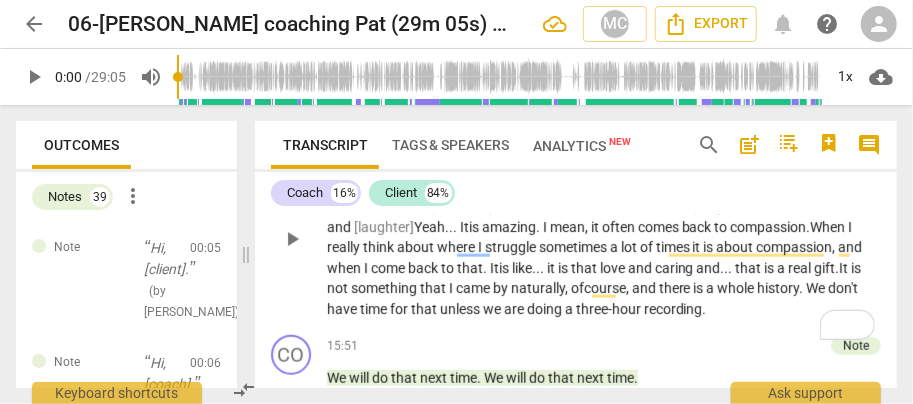 click on "." at bounding box center (705, 309) 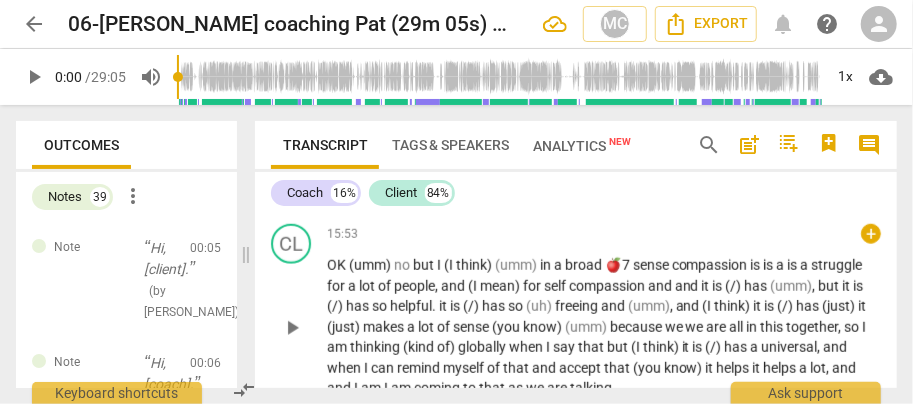 scroll, scrollTop: 3776, scrollLeft: 0, axis: vertical 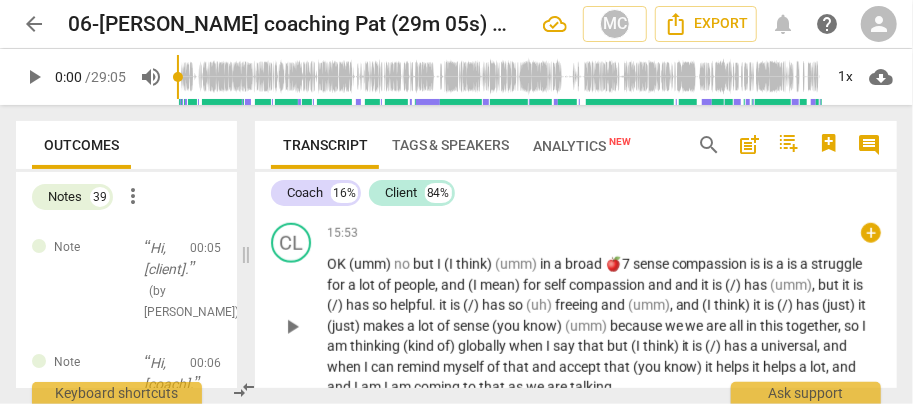 click on "play_arrow pause" at bounding box center (301, 327) 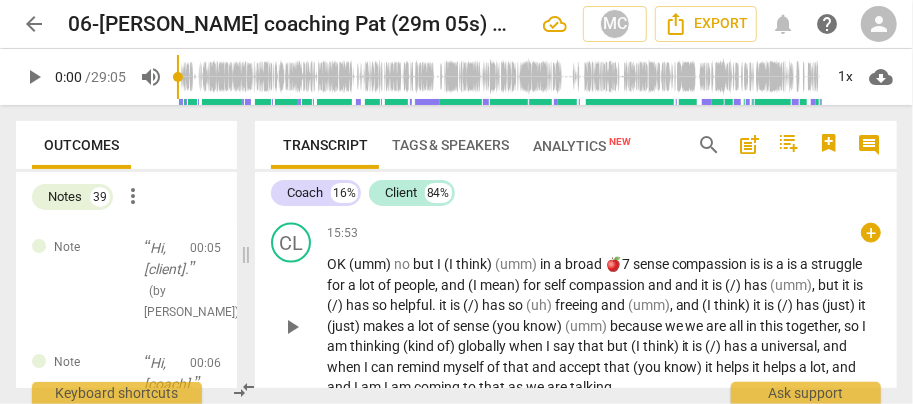 click on "OK" at bounding box center [338, 264] 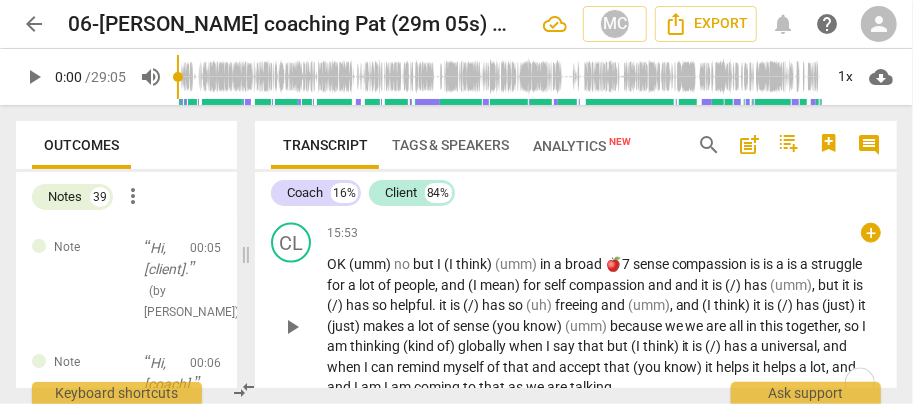 type 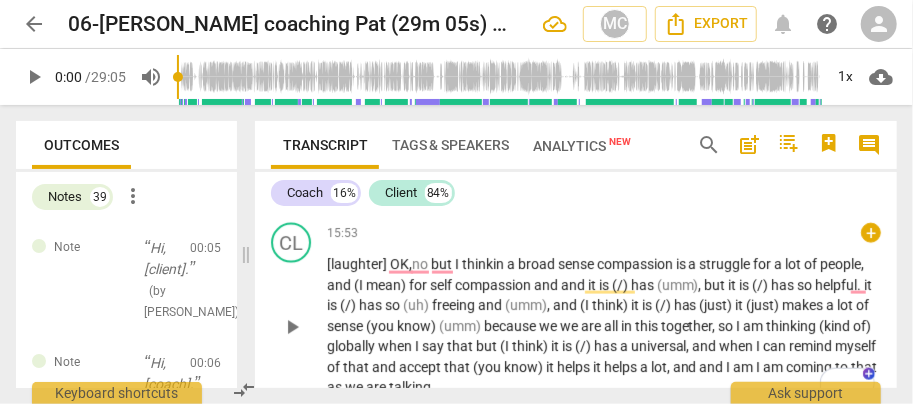 click on "," at bounding box center [863, 264] 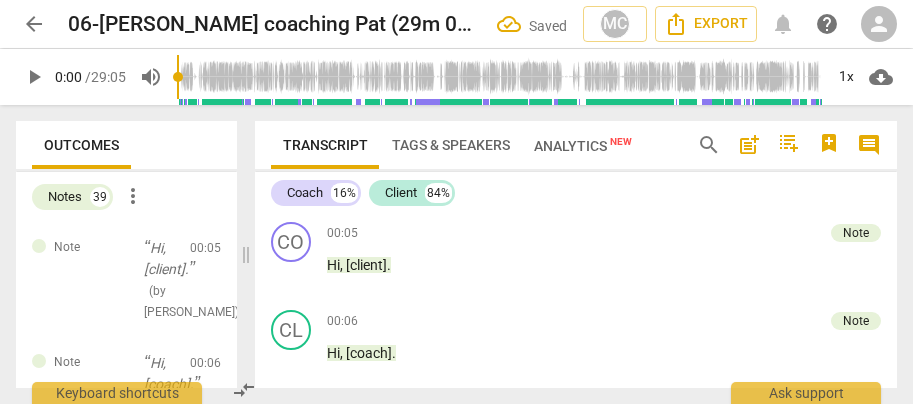 scroll, scrollTop: 0, scrollLeft: 0, axis: both 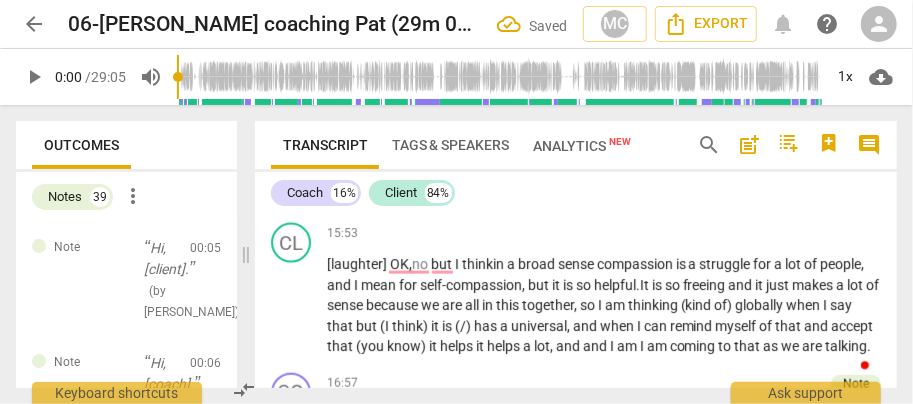 type 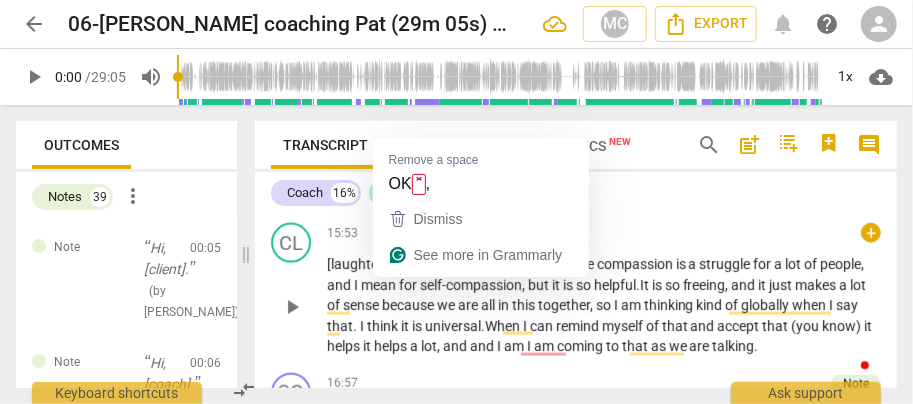 click on "[laughter] OK  ," at bounding box center [369, 264] 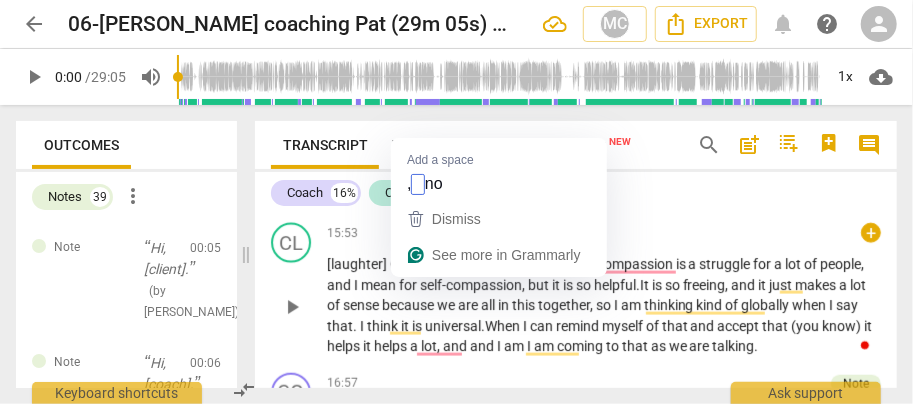 click on "no" at bounding box center (421, 264) 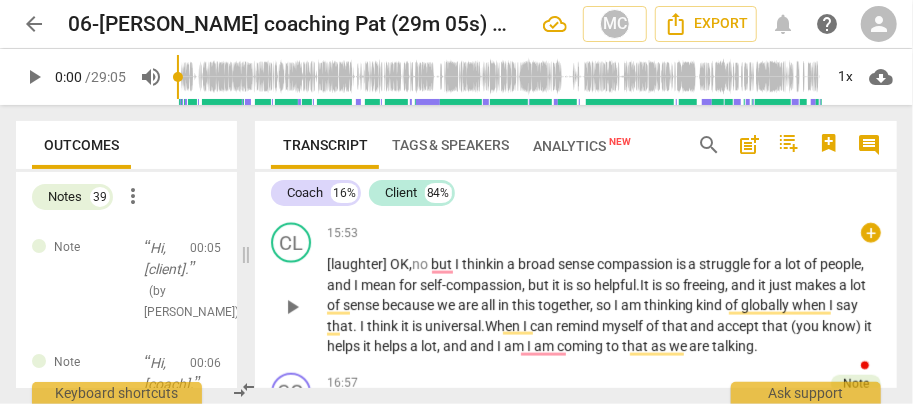 click on "W" at bounding box center [491, 326] 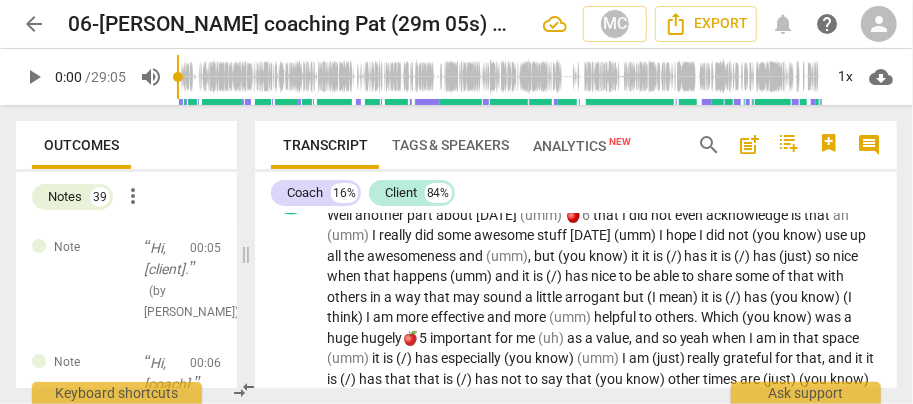 scroll, scrollTop: 4243, scrollLeft: 0, axis: vertical 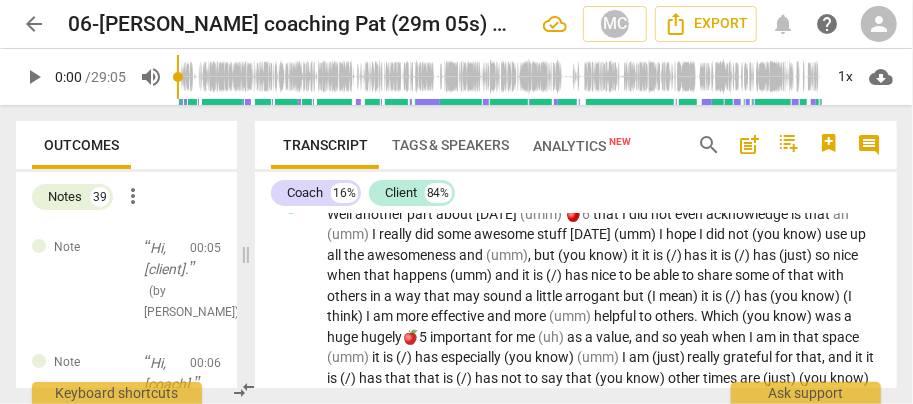 click on "Well" at bounding box center (341, 215) 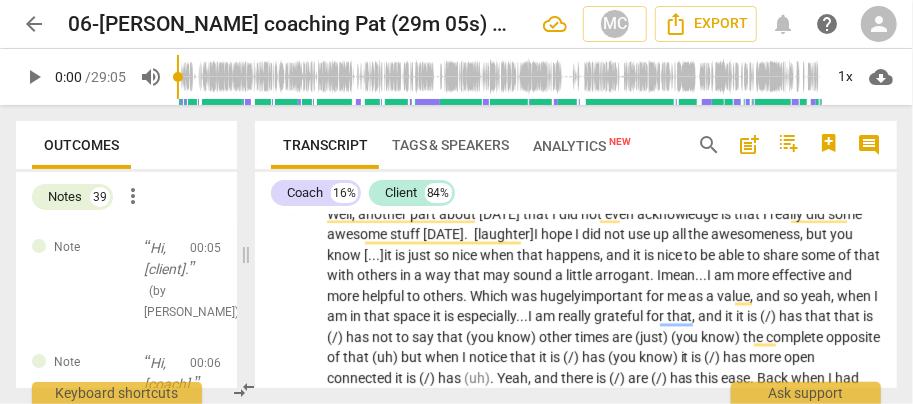 click on "am" at bounding box center (546, 317) 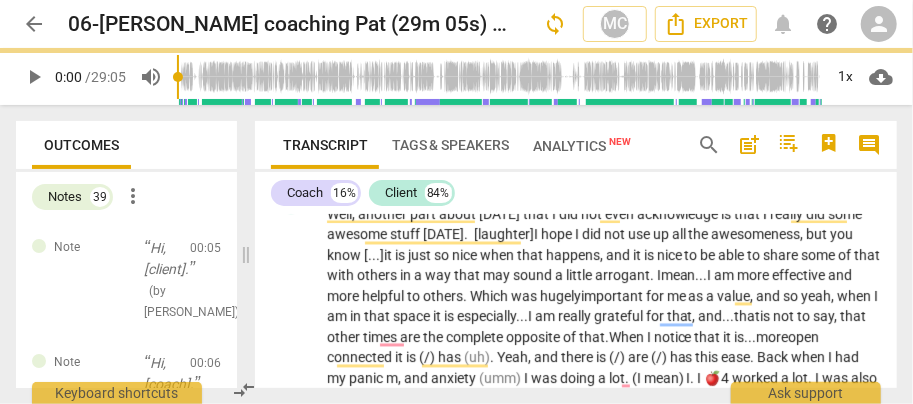scroll, scrollTop: 4310, scrollLeft: 0, axis: vertical 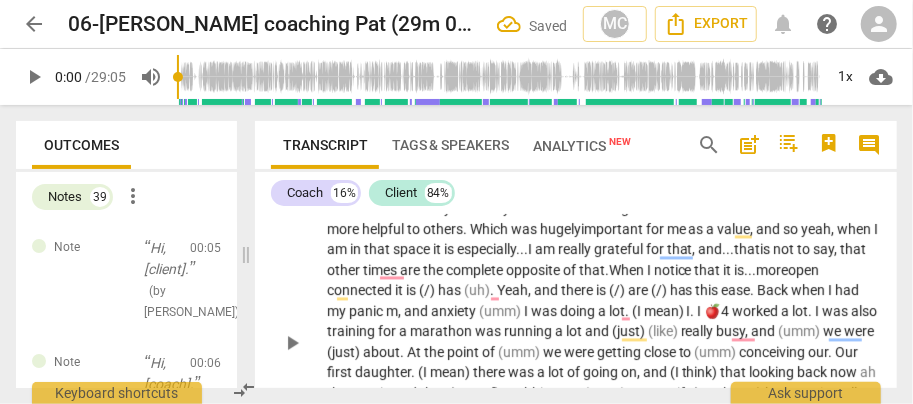 click on "open" at bounding box center [804, 271] 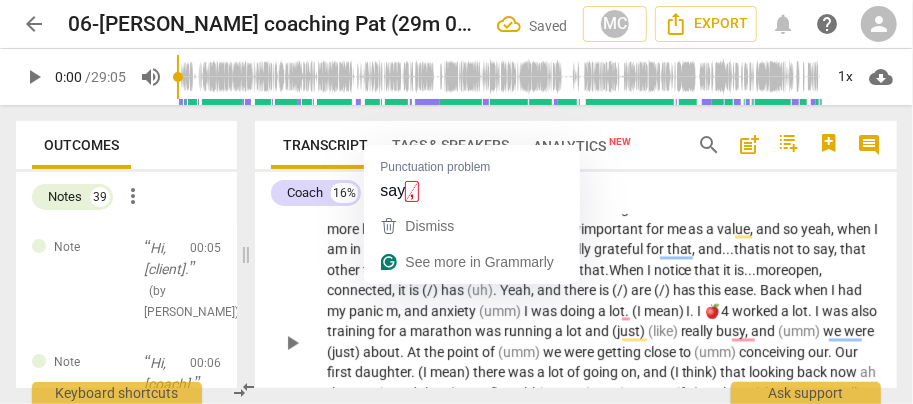 click on "say," at bounding box center [827, 250] 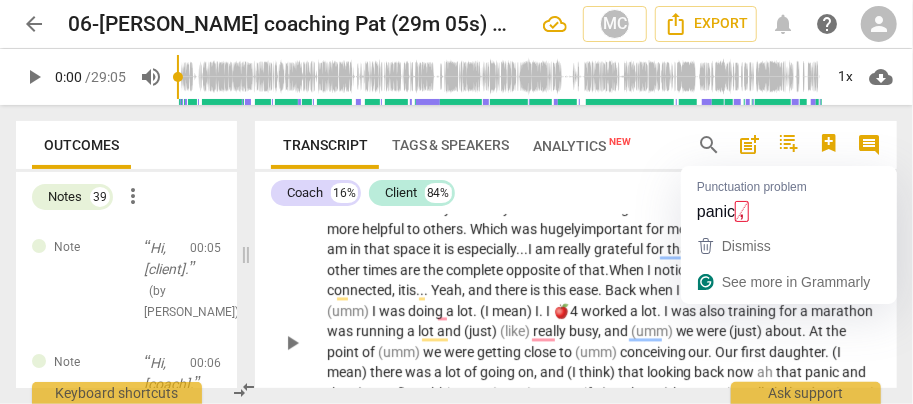 click on "," at bounding box center [769, 291] 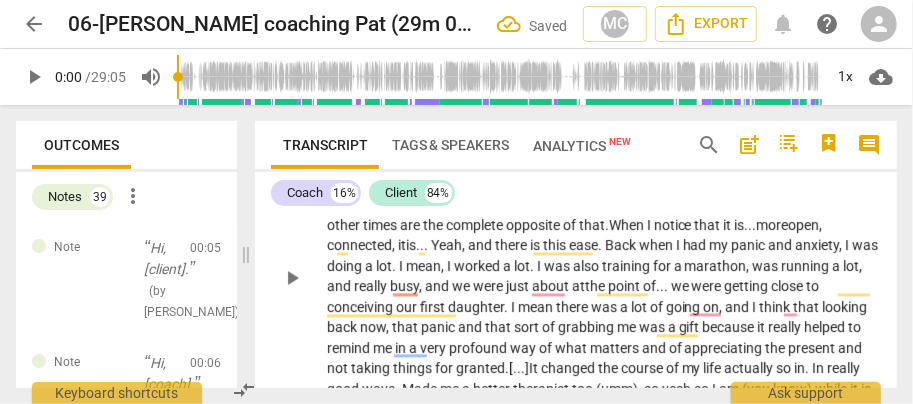 scroll, scrollTop: 4376, scrollLeft: 0, axis: vertical 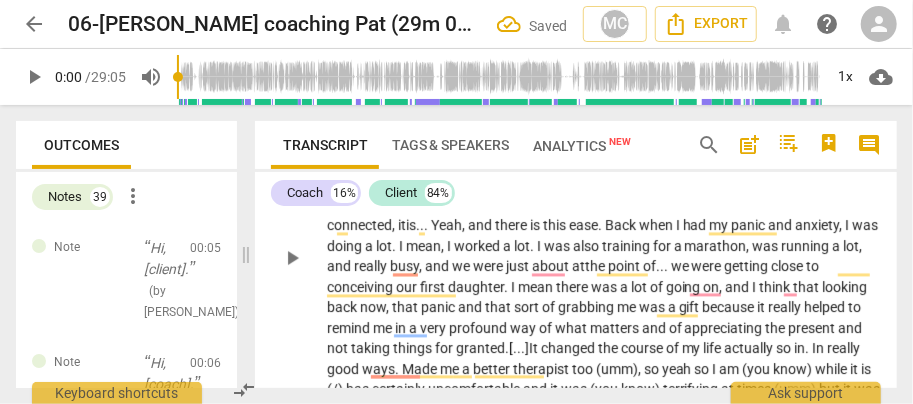 click on "mean" at bounding box center [537, 287] 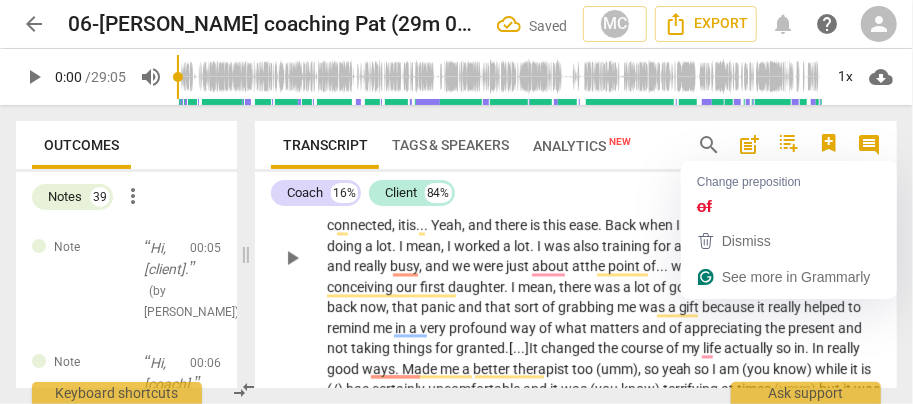 click on "of" at bounding box center (661, 287) 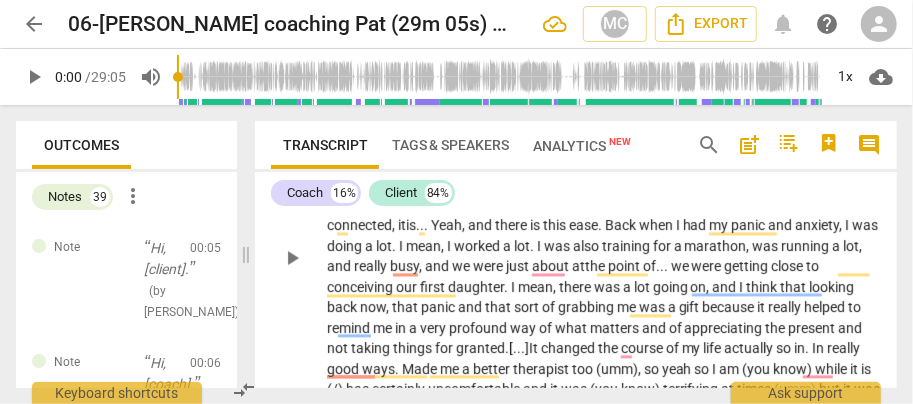 scroll, scrollTop: 4443, scrollLeft: 0, axis: vertical 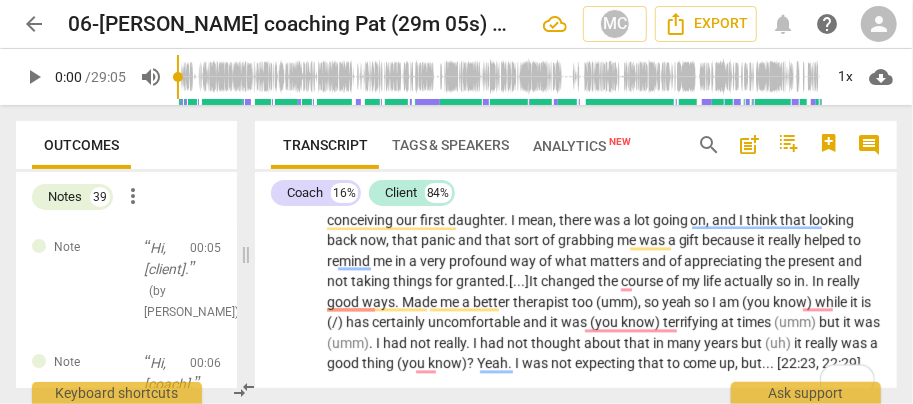 click on "life" at bounding box center [714, 281] 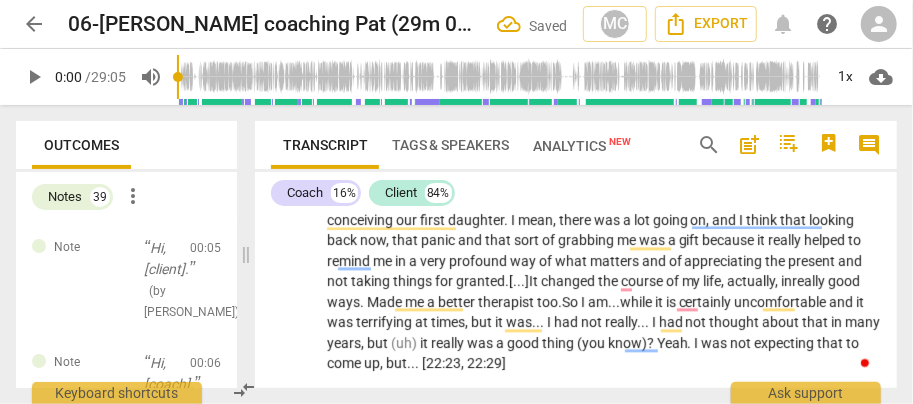 click on "therapist" at bounding box center [507, 302] 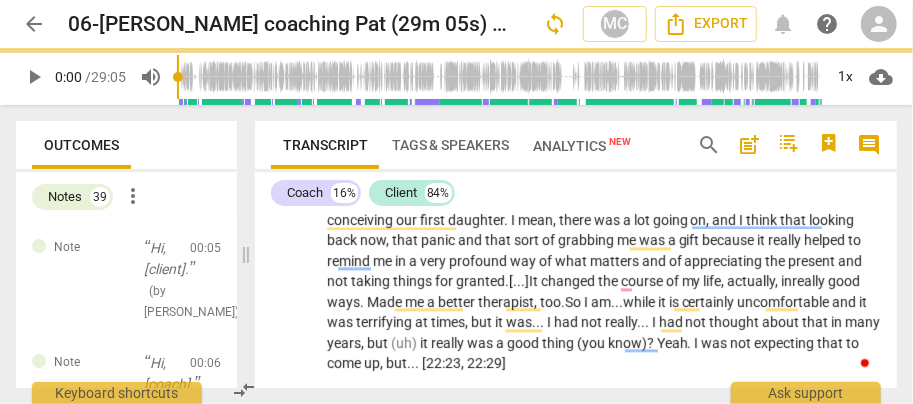 click on "(uh)" at bounding box center (405, 343) 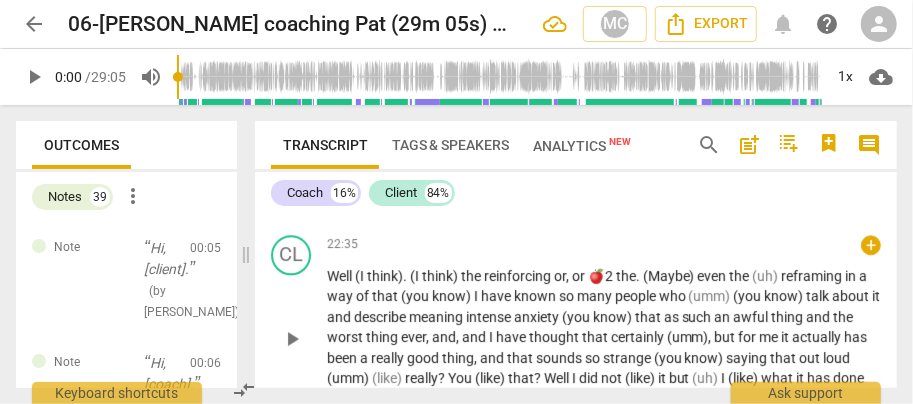 scroll, scrollTop: 4710, scrollLeft: 0, axis: vertical 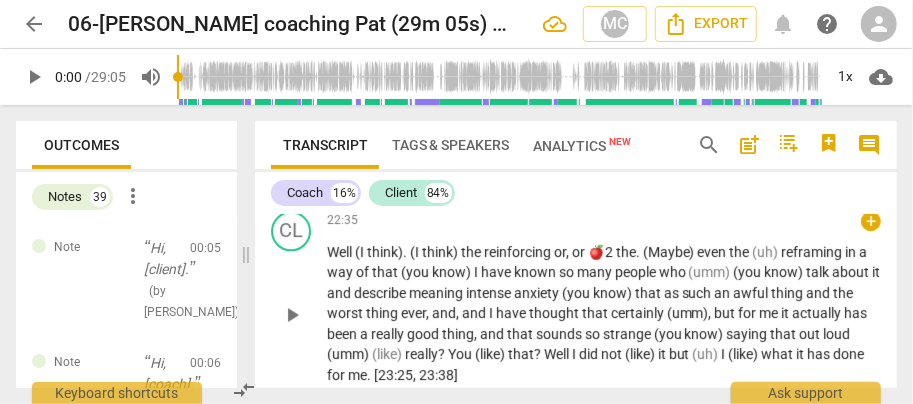 click on "Well" at bounding box center [341, 252] 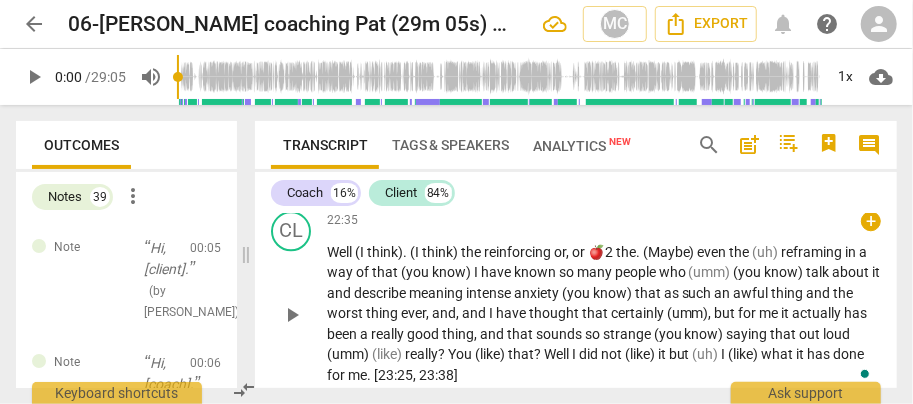 type 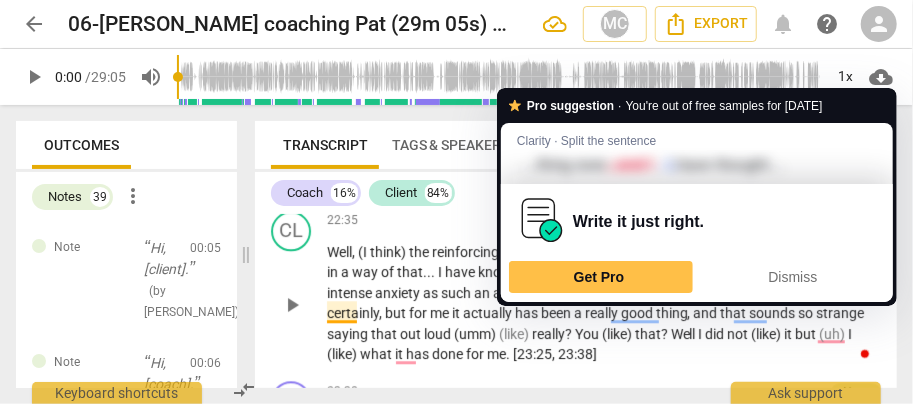 click on "," at bounding box center [718, 293] 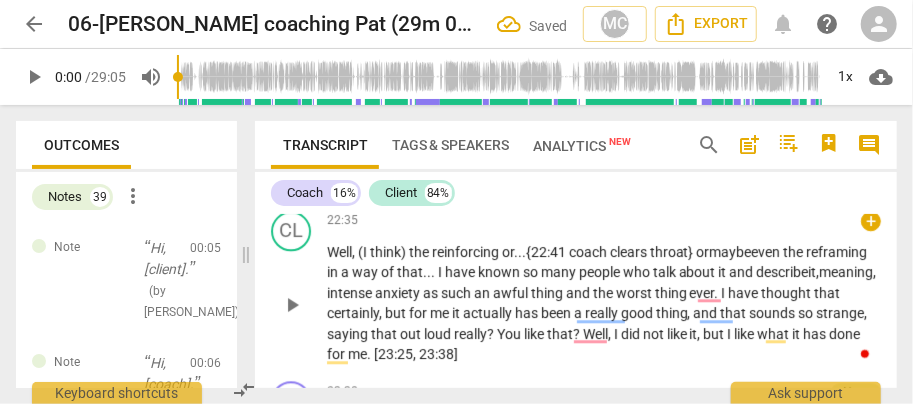 click on "loud" at bounding box center [439, 334] 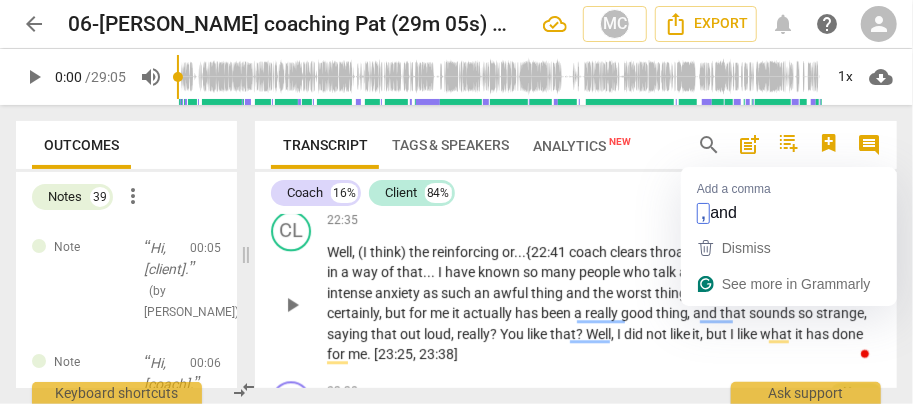 click on "thing" at bounding box center [548, 293] 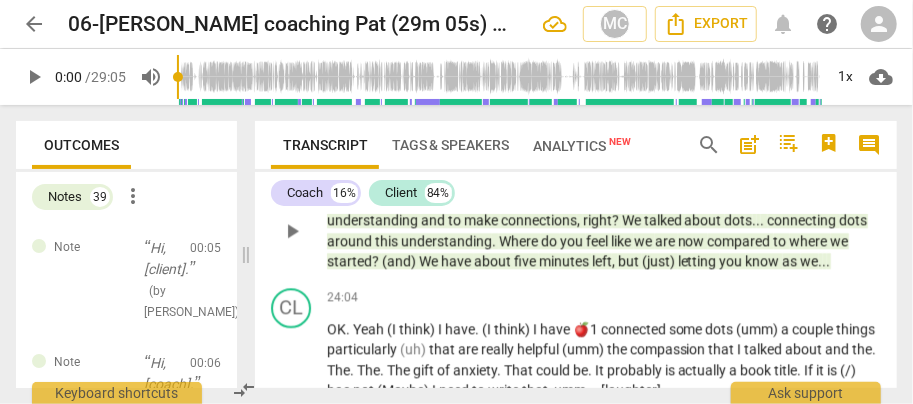 scroll, scrollTop: 4976, scrollLeft: 0, axis: vertical 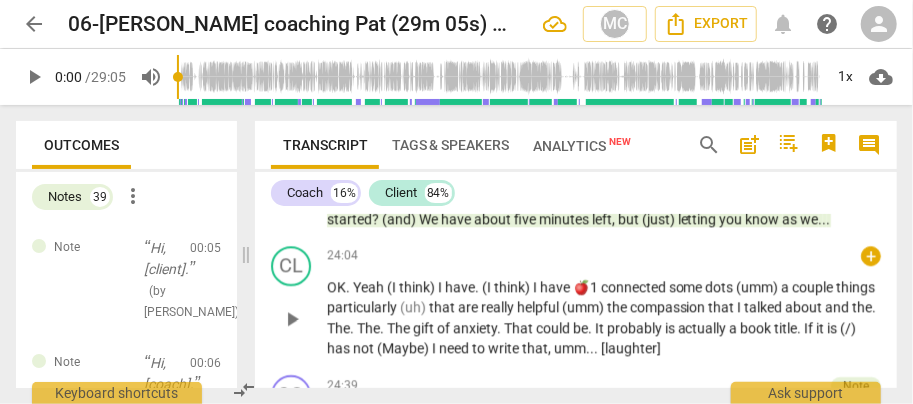 click on "Yeah" at bounding box center [370, 287] 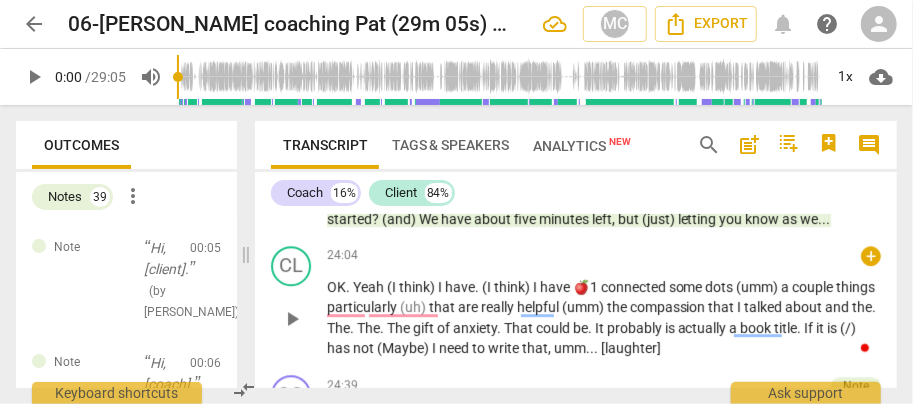 type 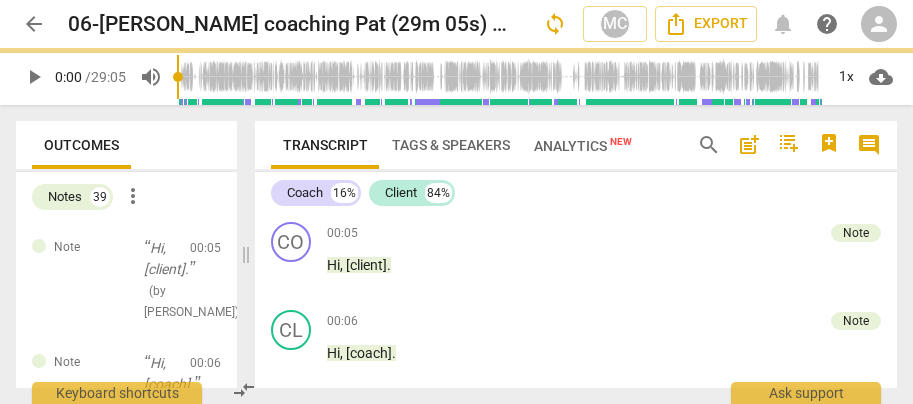 scroll, scrollTop: 0, scrollLeft: 0, axis: both 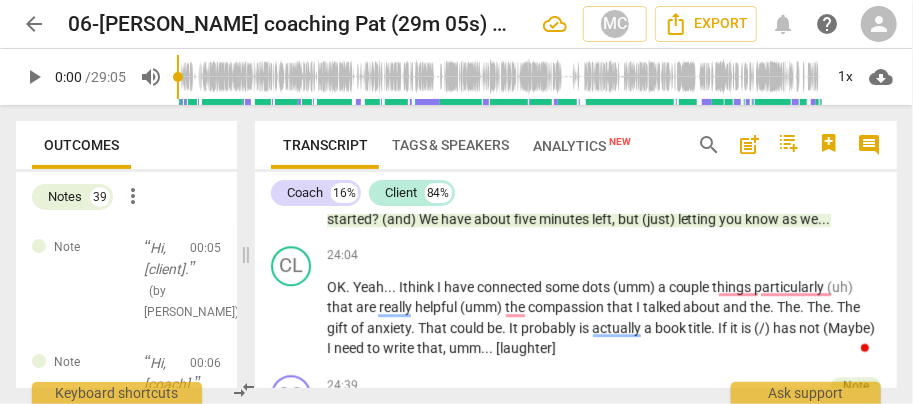 type 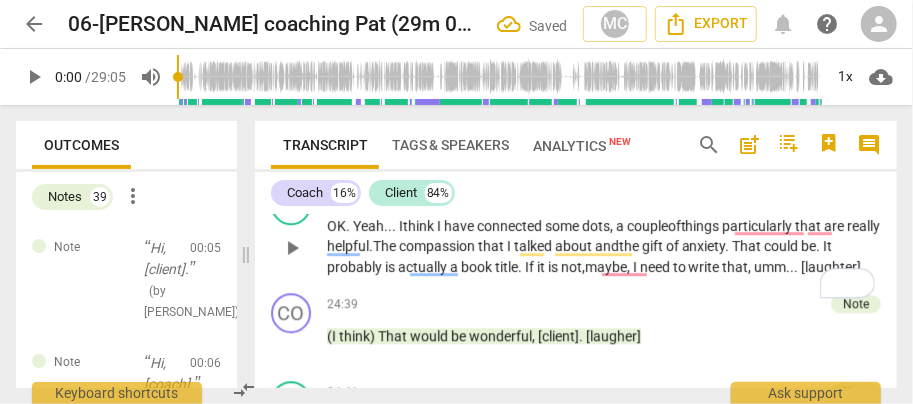 scroll, scrollTop: 5043, scrollLeft: 0, axis: vertical 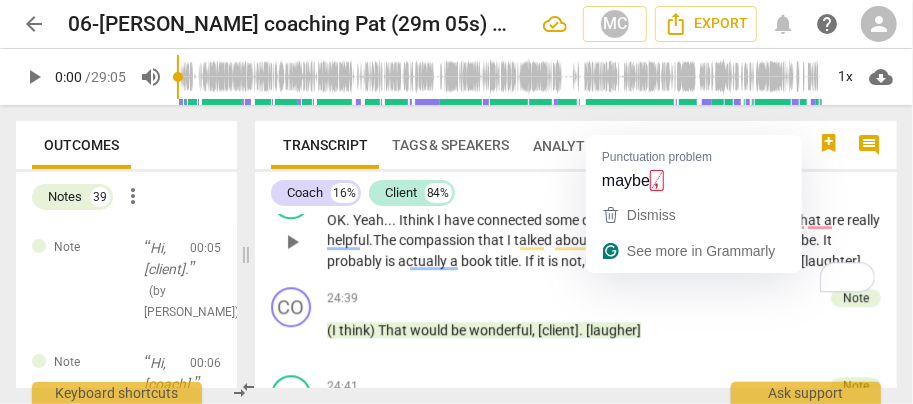 click on "aybe," at bounding box center [615, 261] 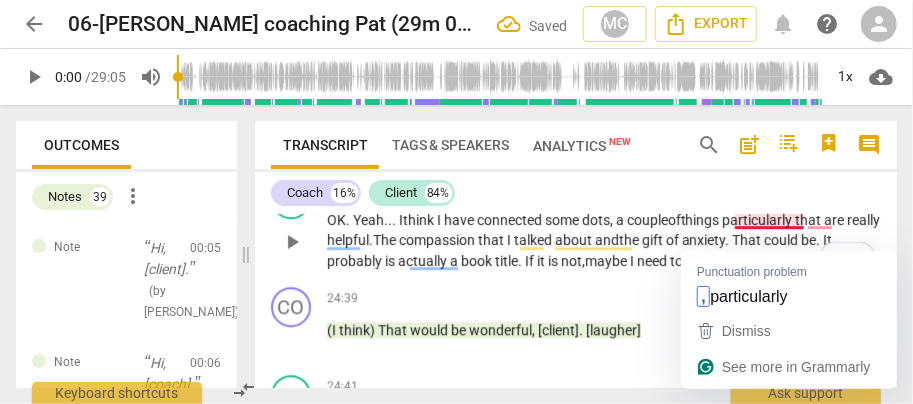 click on "things" at bounding box center (702, 220) 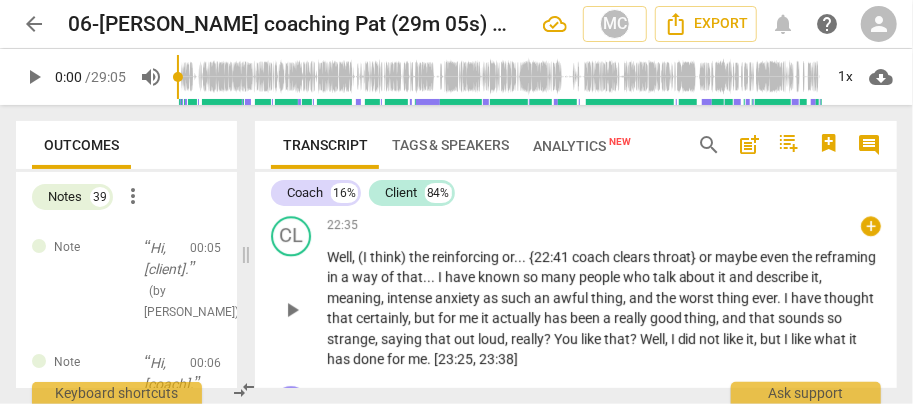 scroll, scrollTop: 4704, scrollLeft: 0, axis: vertical 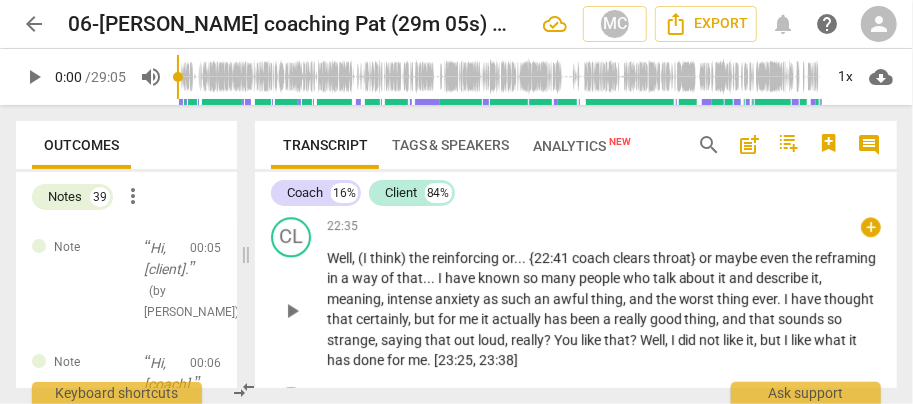 click on "(I" at bounding box center [364, 258] 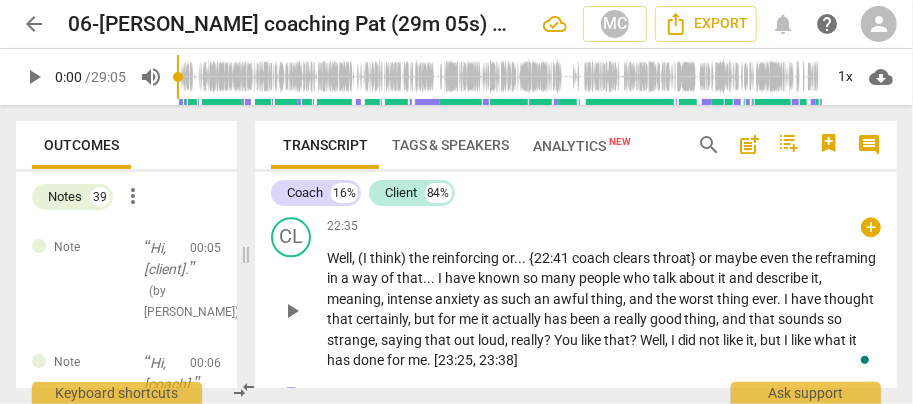 type 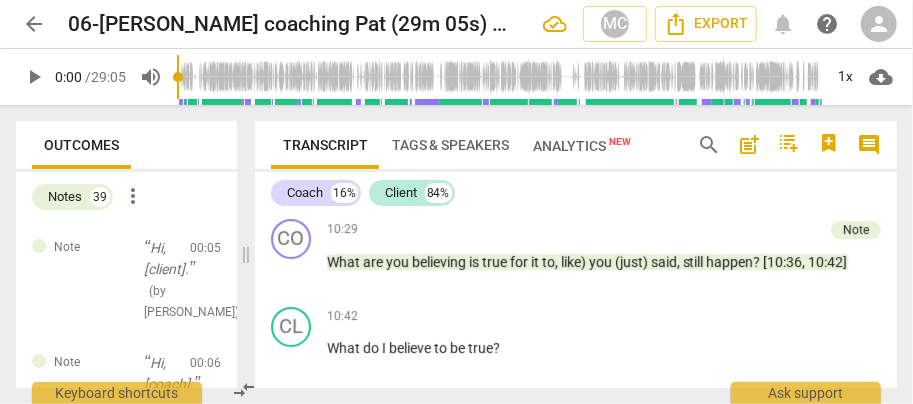 scroll, scrollTop: 2438, scrollLeft: 0, axis: vertical 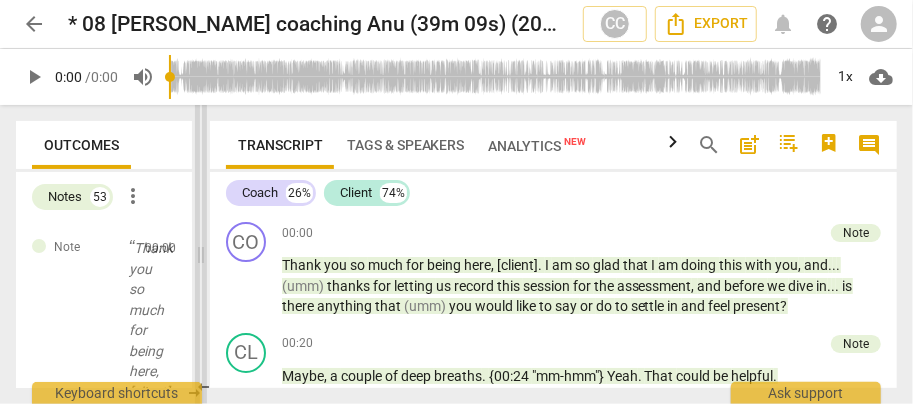 drag, startPoint x: 456, startPoint y: 223, endPoint x: 199, endPoint y: 224, distance: 257.00195 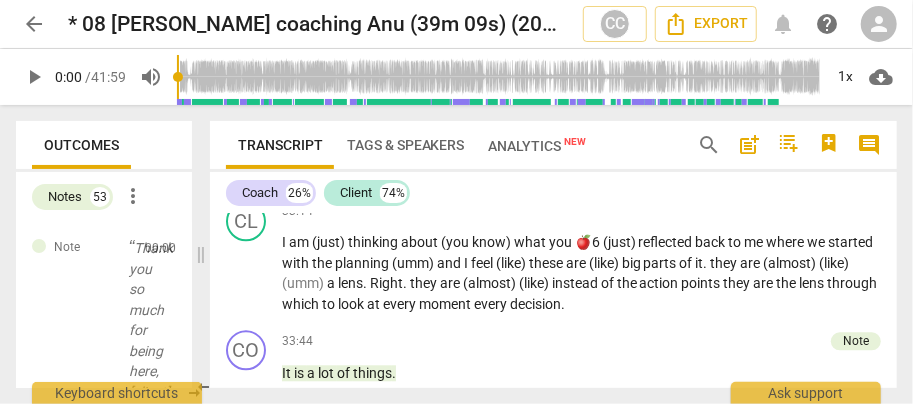 scroll, scrollTop: 7066, scrollLeft: 0, axis: vertical 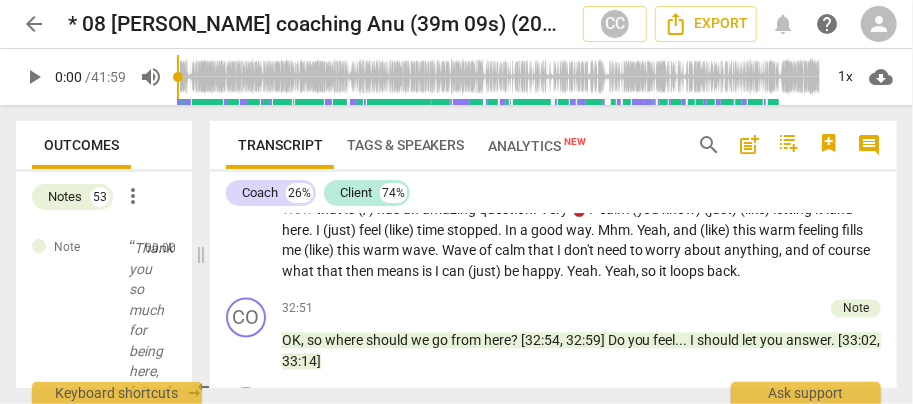 click on "cloud_download" at bounding box center (881, 77) 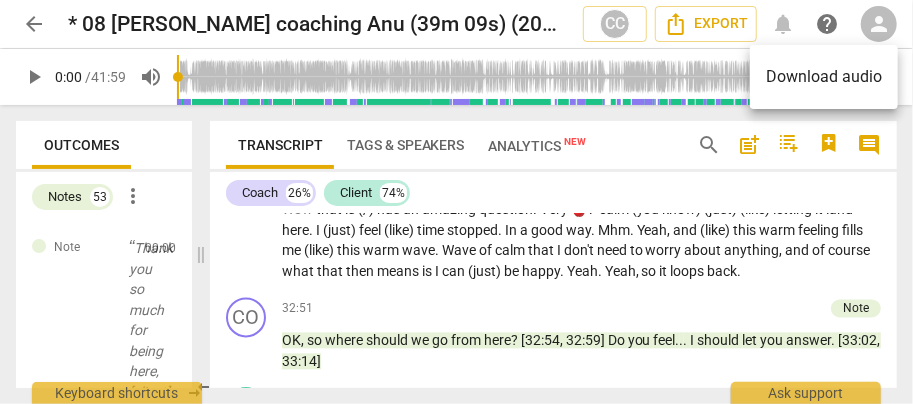 click on "Download audio" at bounding box center (824, 77) 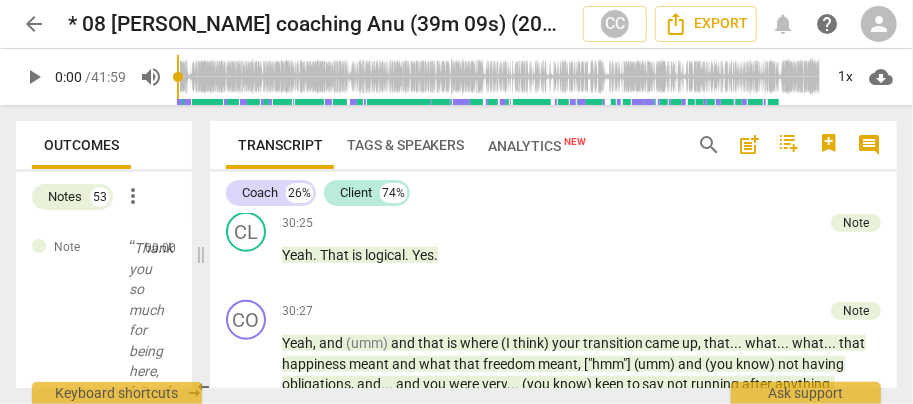scroll, scrollTop: 6066, scrollLeft: 0, axis: vertical 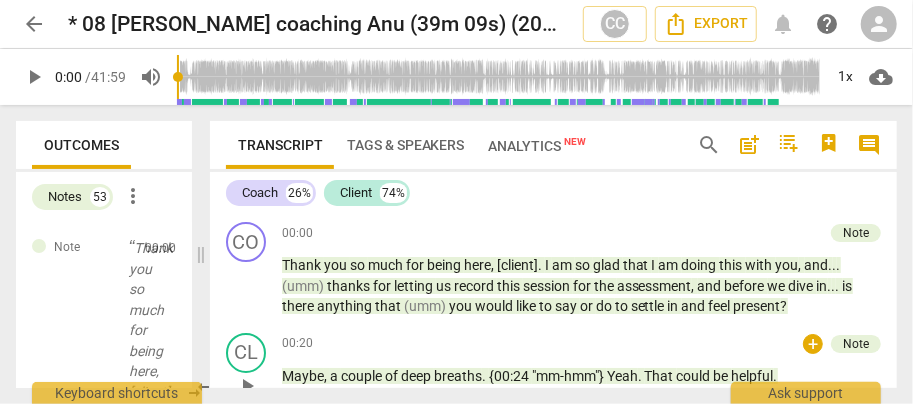 click on "00:20 + Note keyboard_arrow_right" at bounding box center (581, 344) 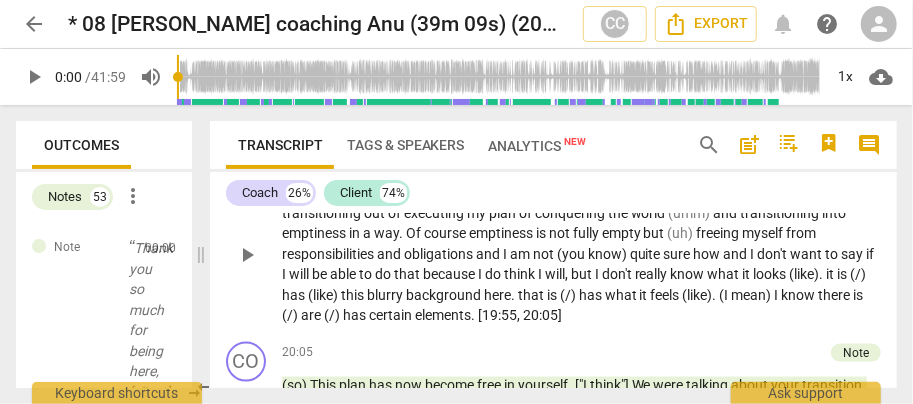 scroll, scrollTop: 3933, scrollLeft: 0, axis: vertical 